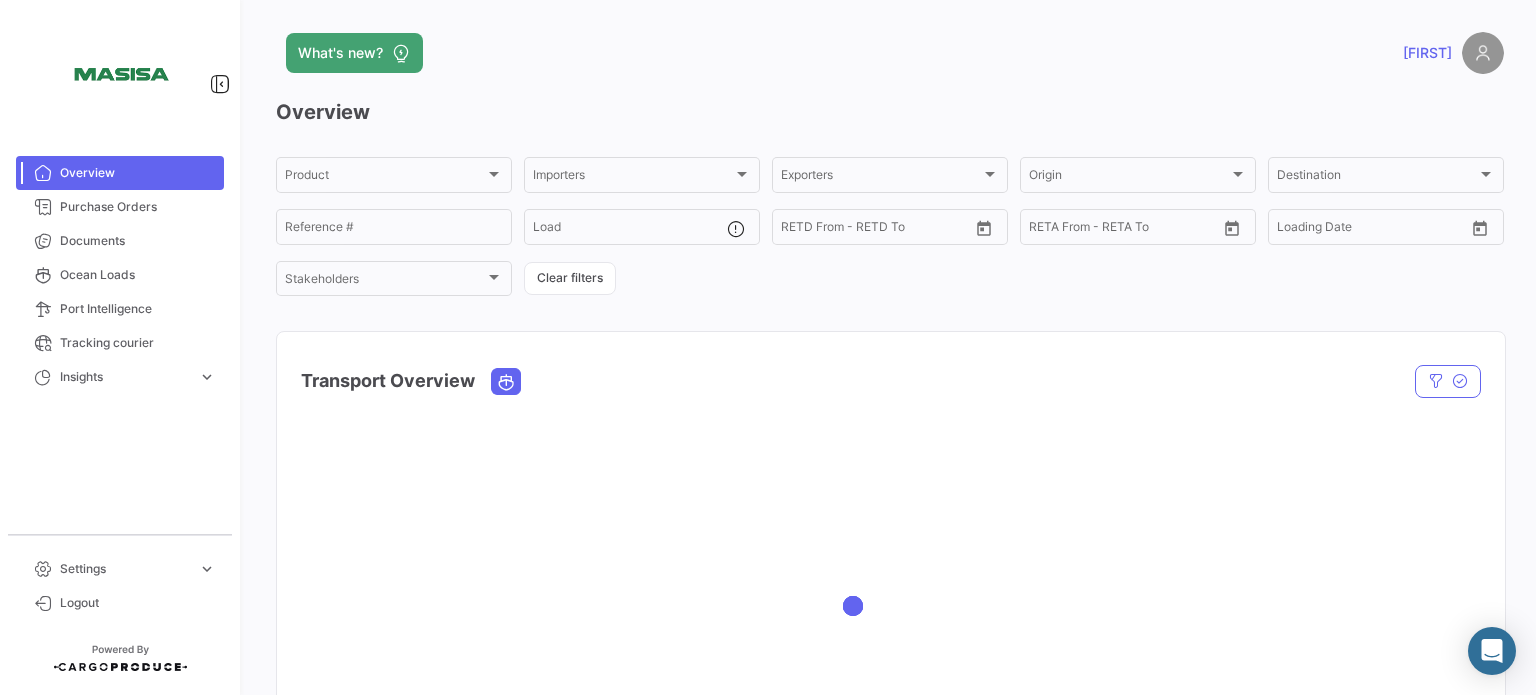 scroll, scrollTop: 0, scrollLeft: 0, axis: both 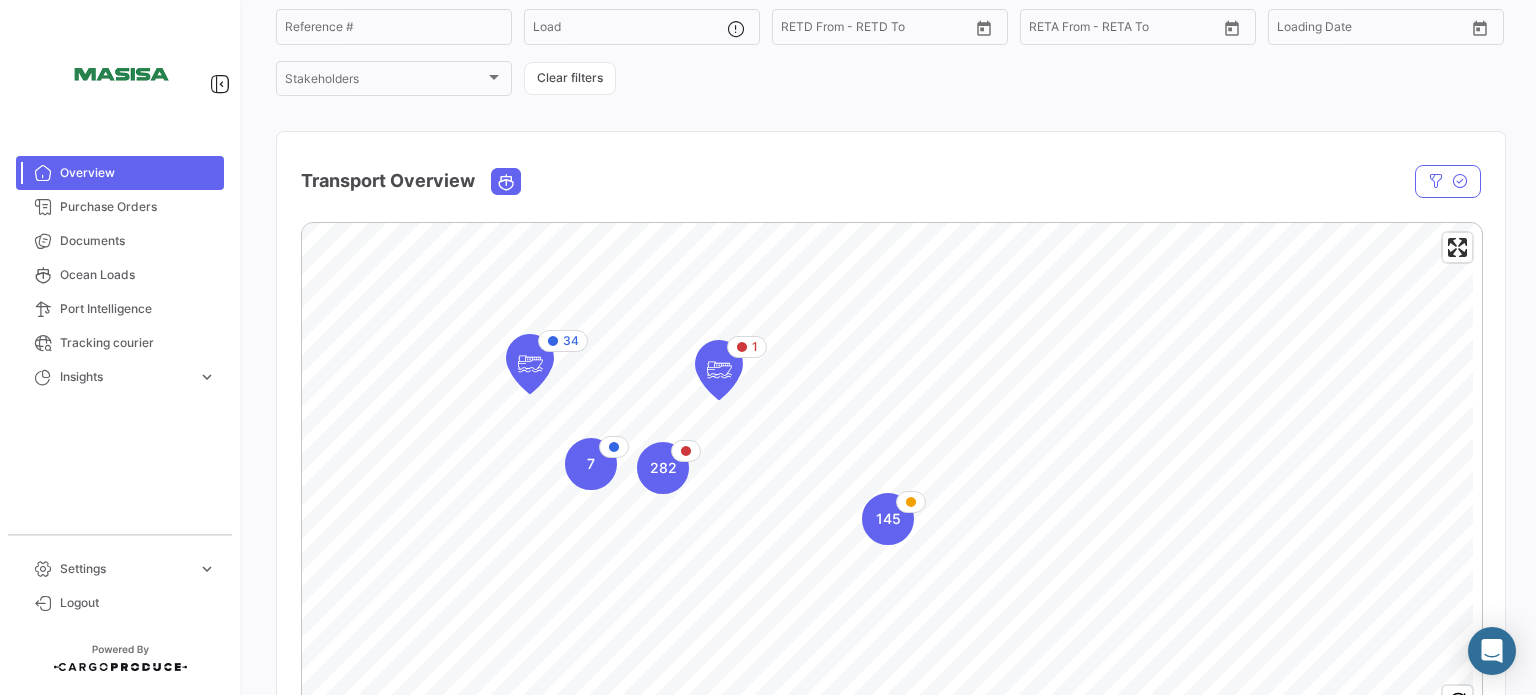 click on "Overview" at bounding box center (138, 173) 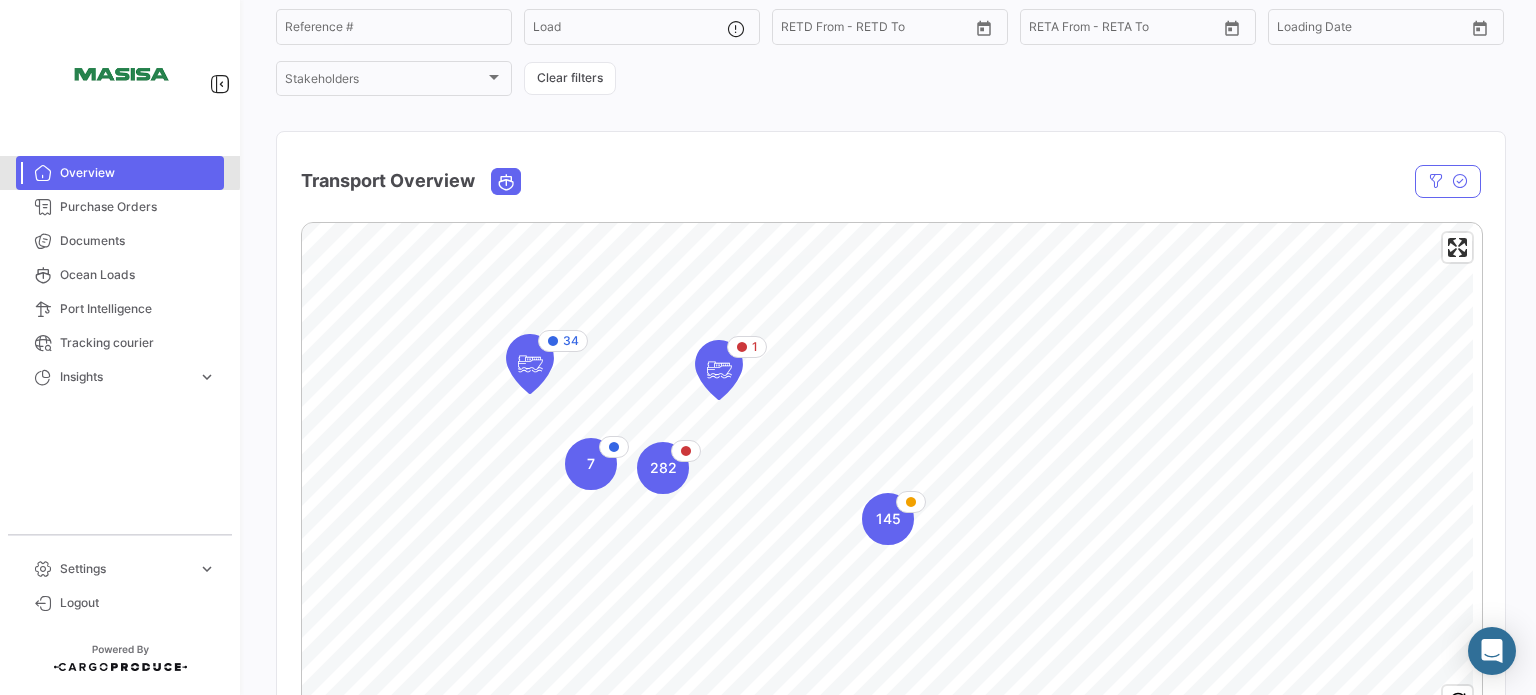 click on "Overview" at bounding box center [138, 173] 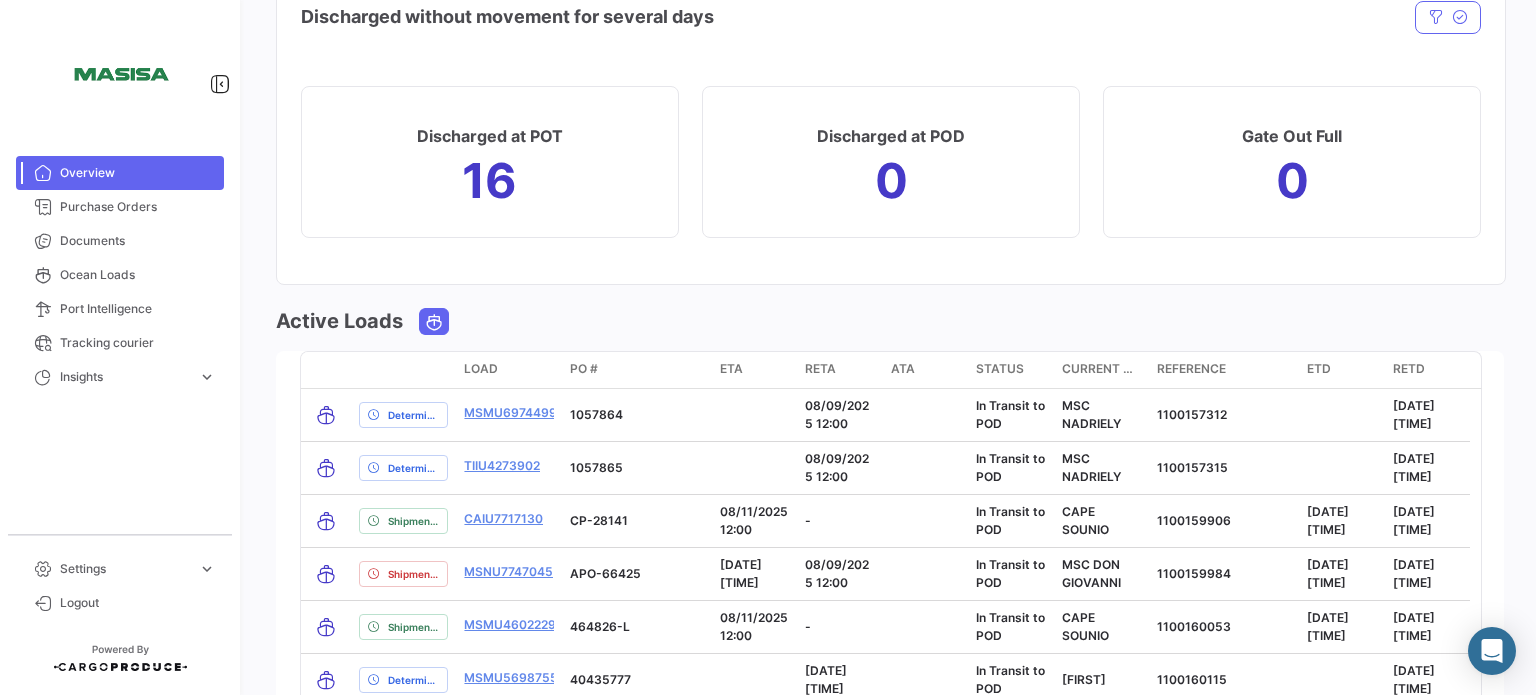 scroll, scrollTop: 2000, scrollLeft: 0, axis: vertical 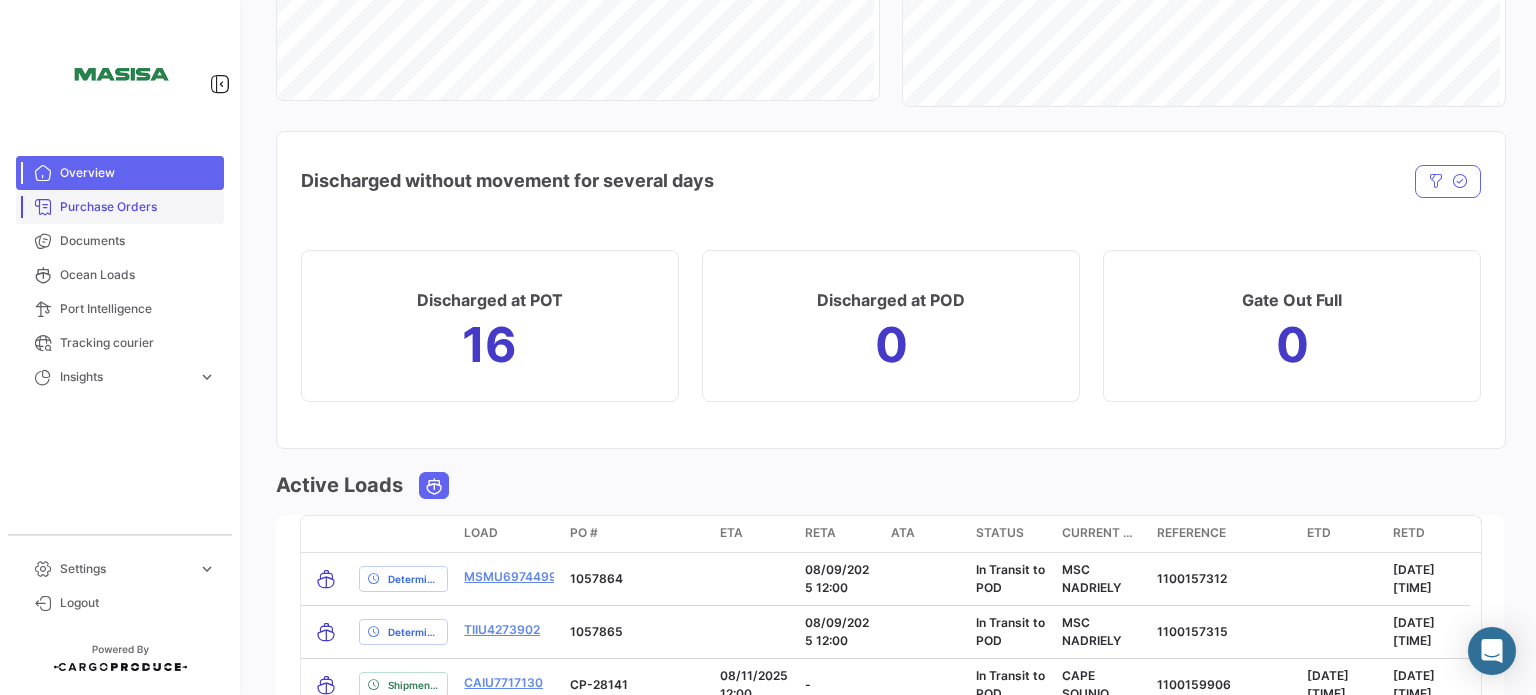 click on "Purchase Orders" at bounding box center (138, 207) 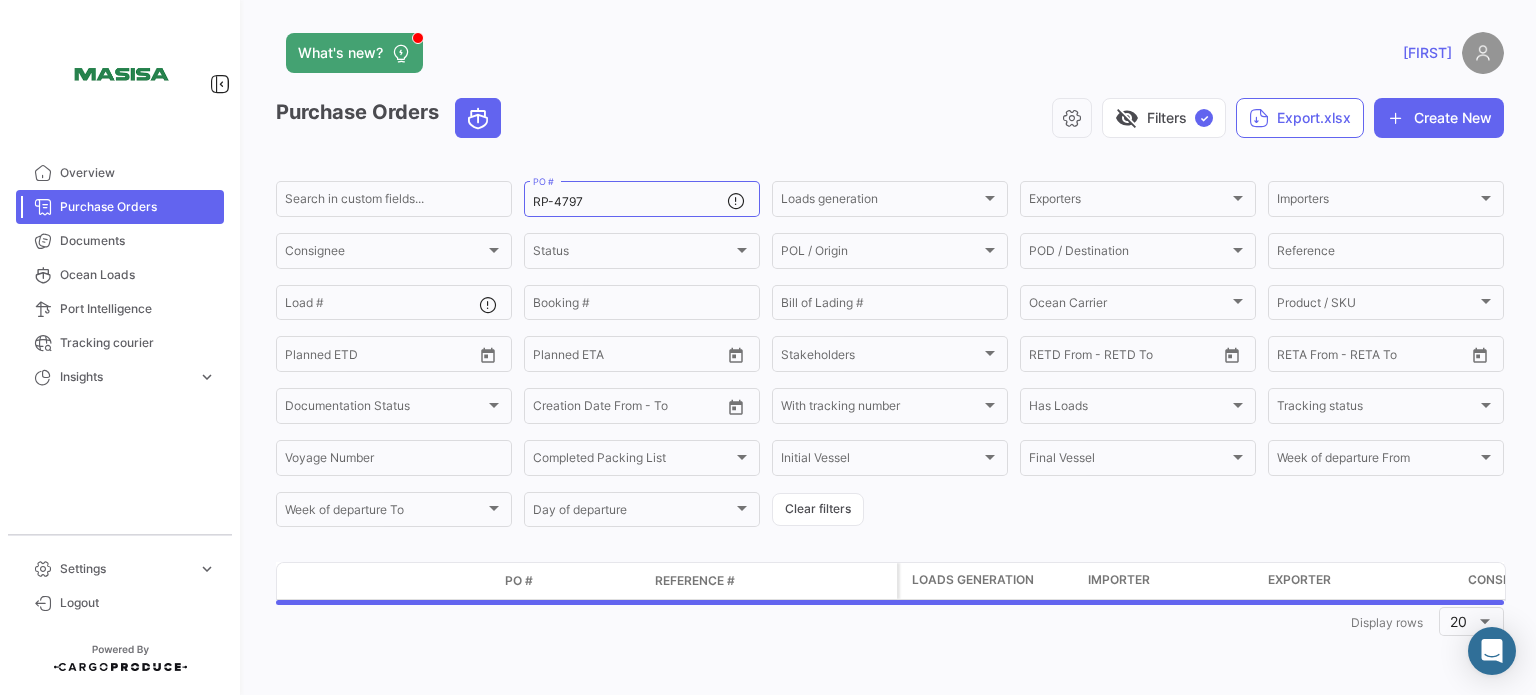 scroll, scrollTop: 0, scrollLeft: 0, axis: both 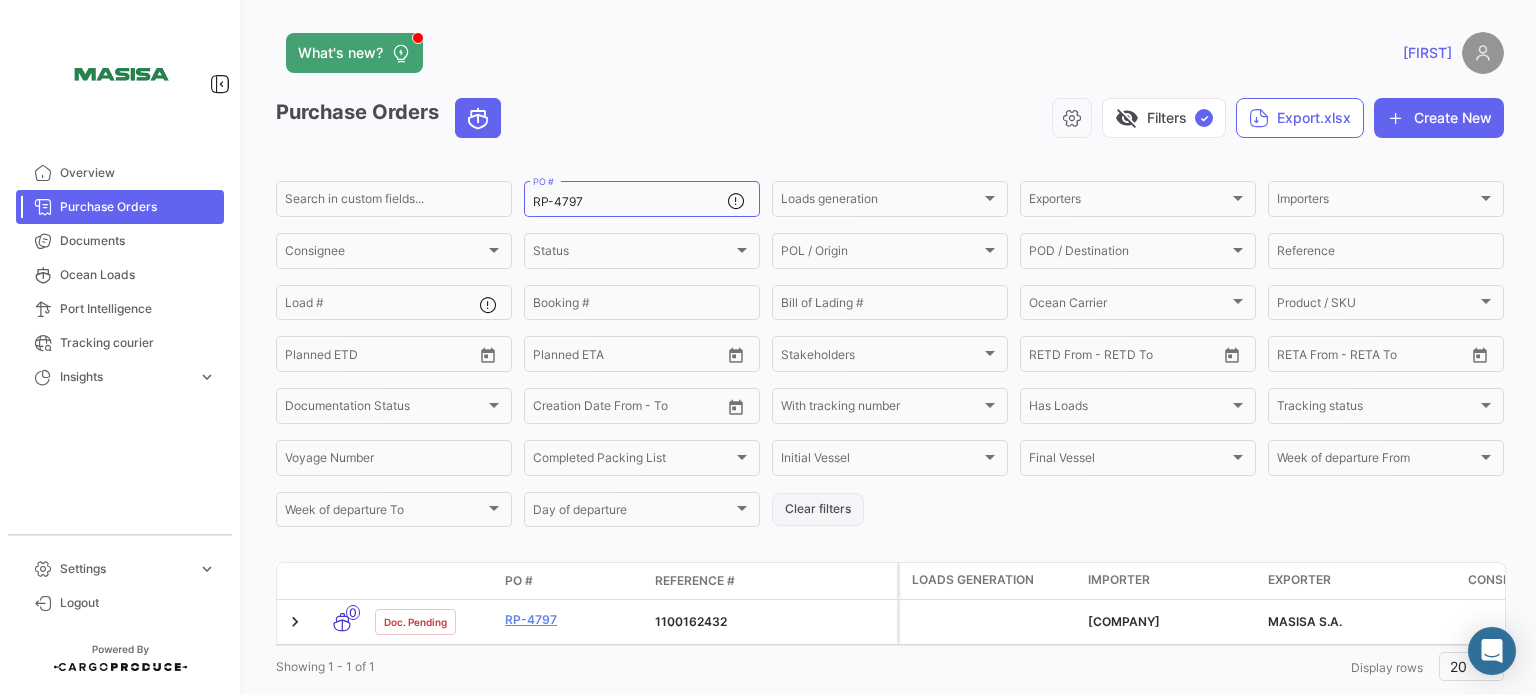 click on "Clear filters" 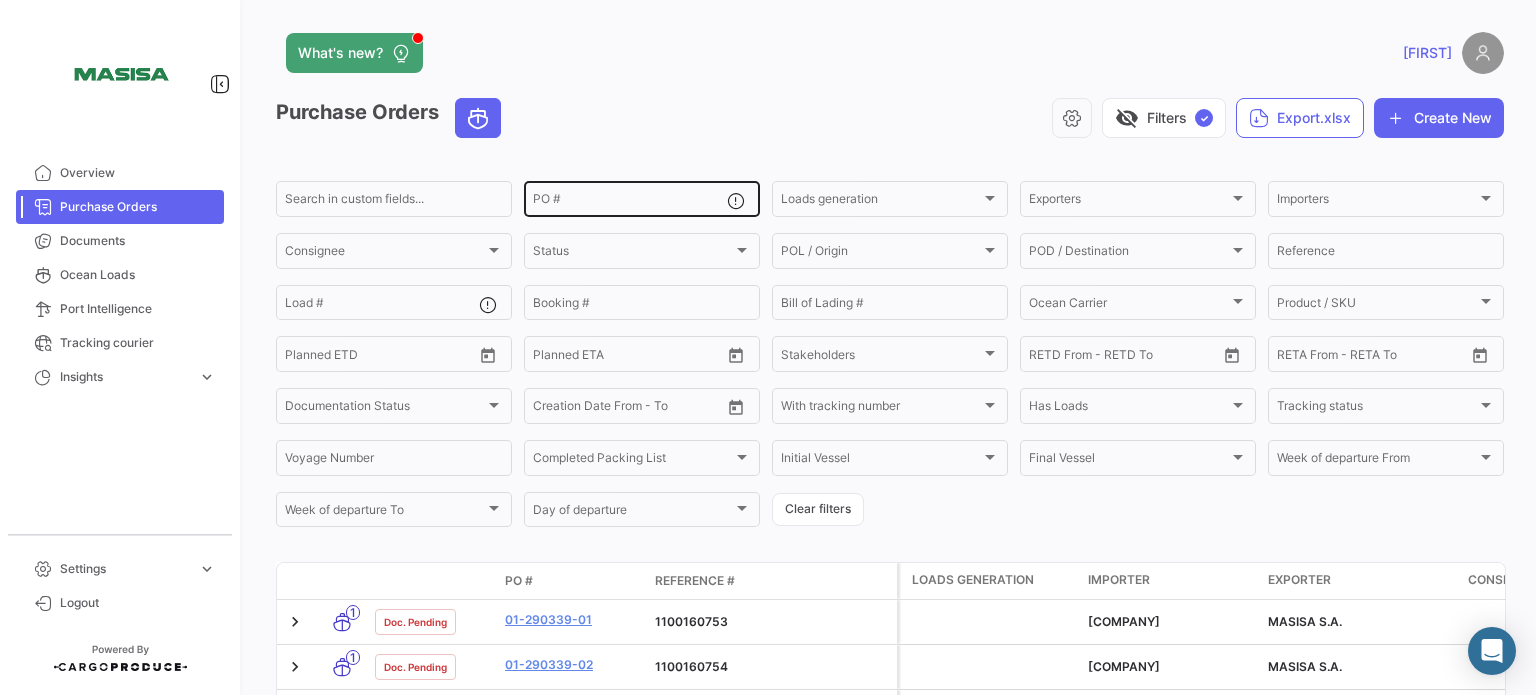 click on "PO #" at bounding box center [630, 202] 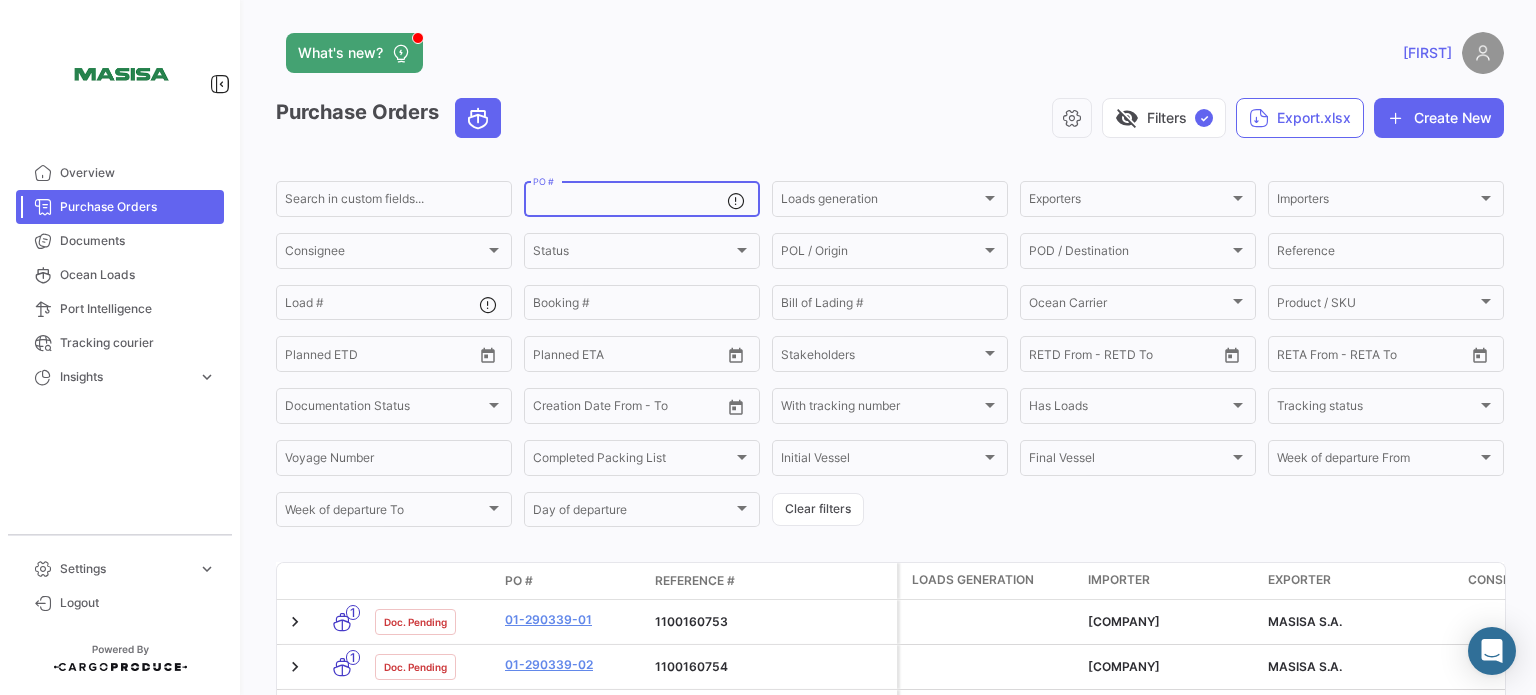paste on "02-298481-02" 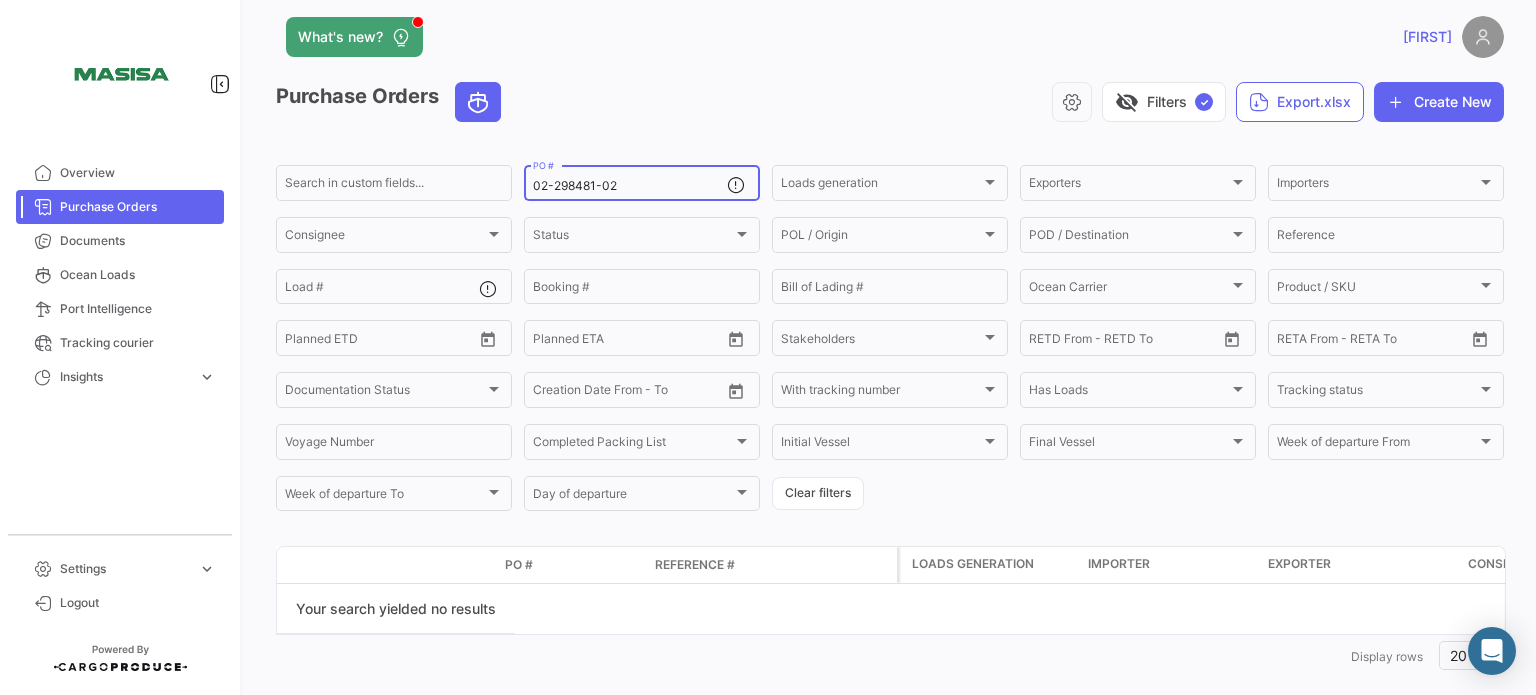 scroll, scrollTop: 0, scrollLeft: 0, axis: both 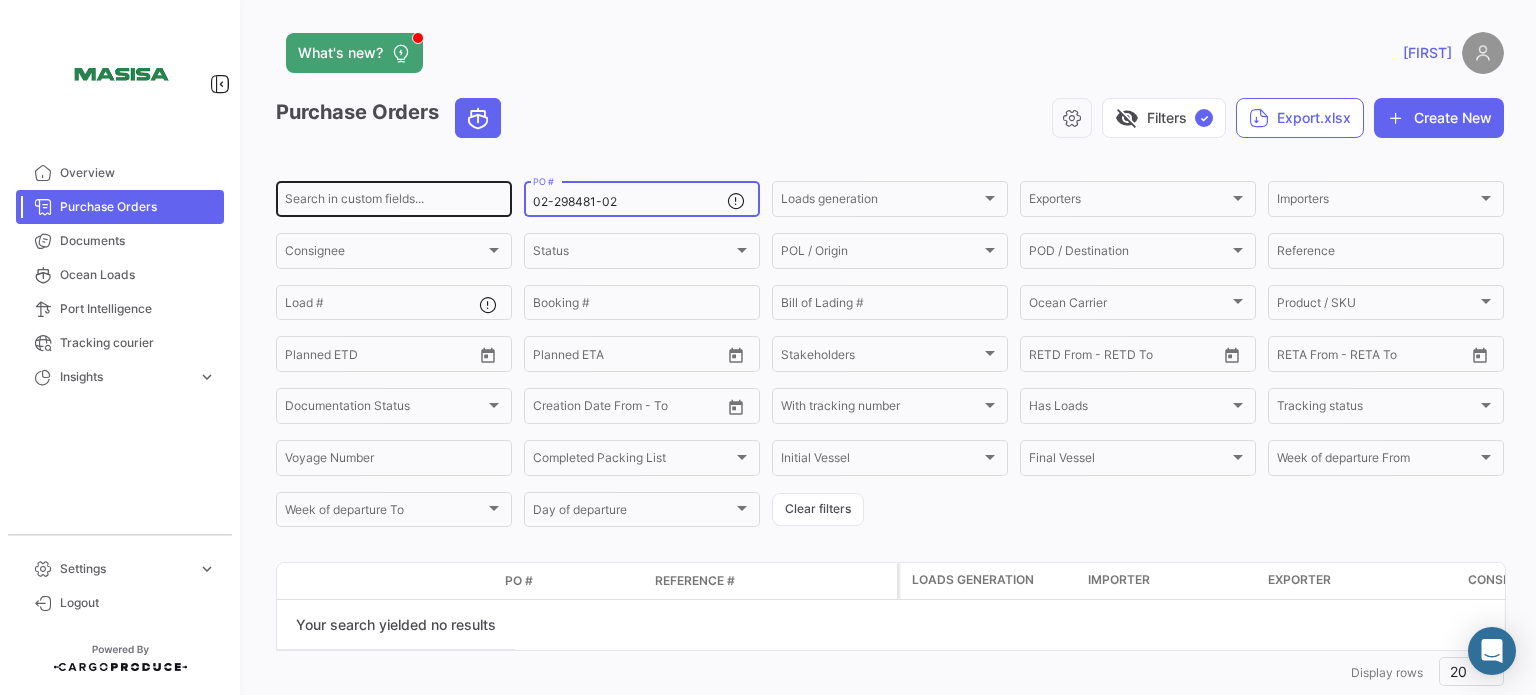 drag, startPoint x: 671, startPoint y: 195, endPoint x: 481, endPoint y: 178, distance: 190.759 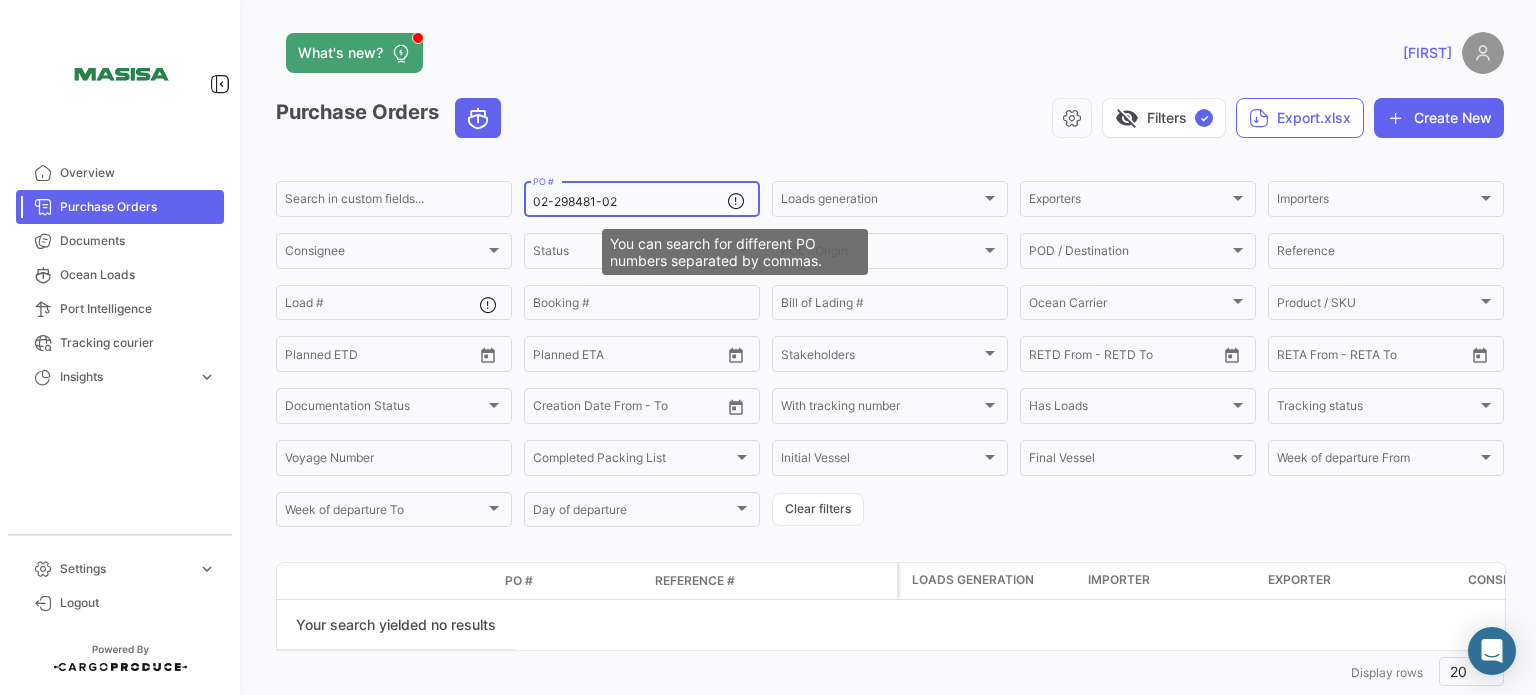 type 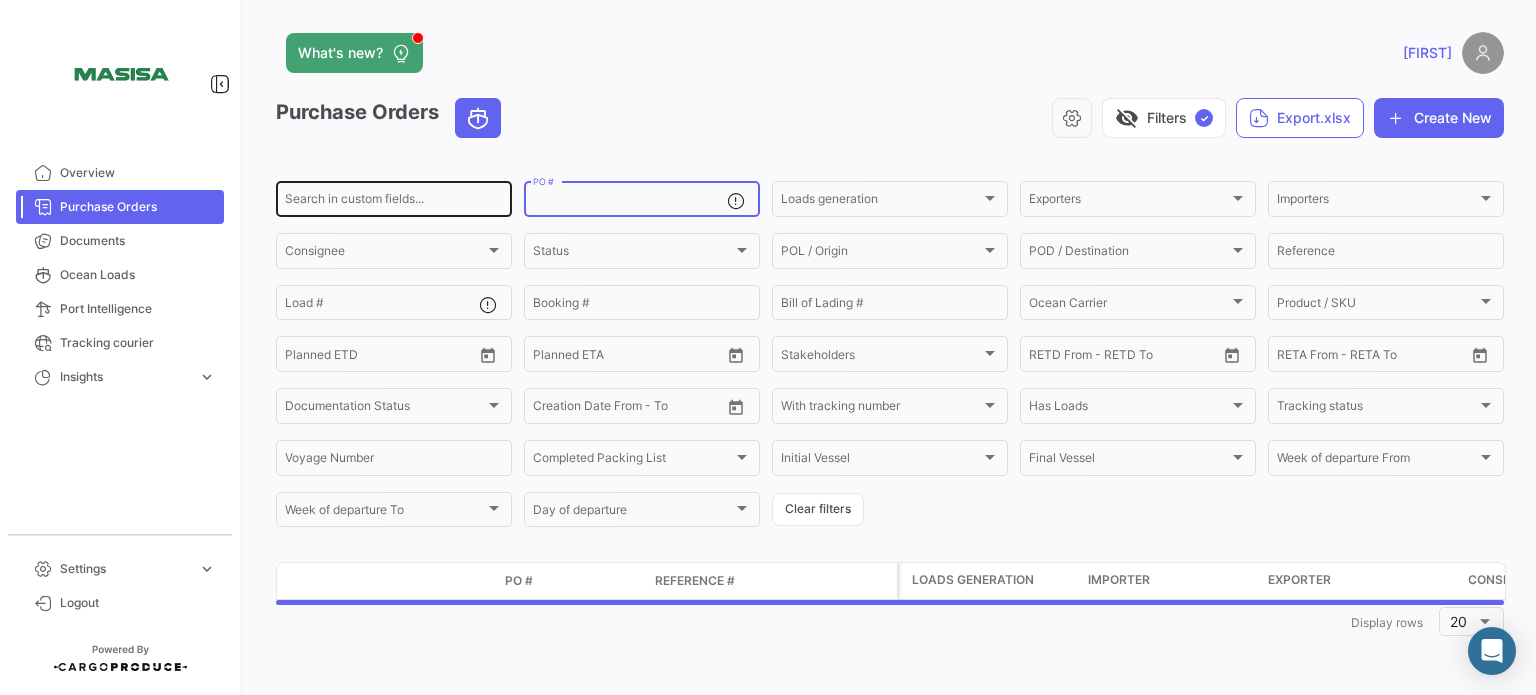 click on "Search in custom fields..." at bounding box center [394, 202] 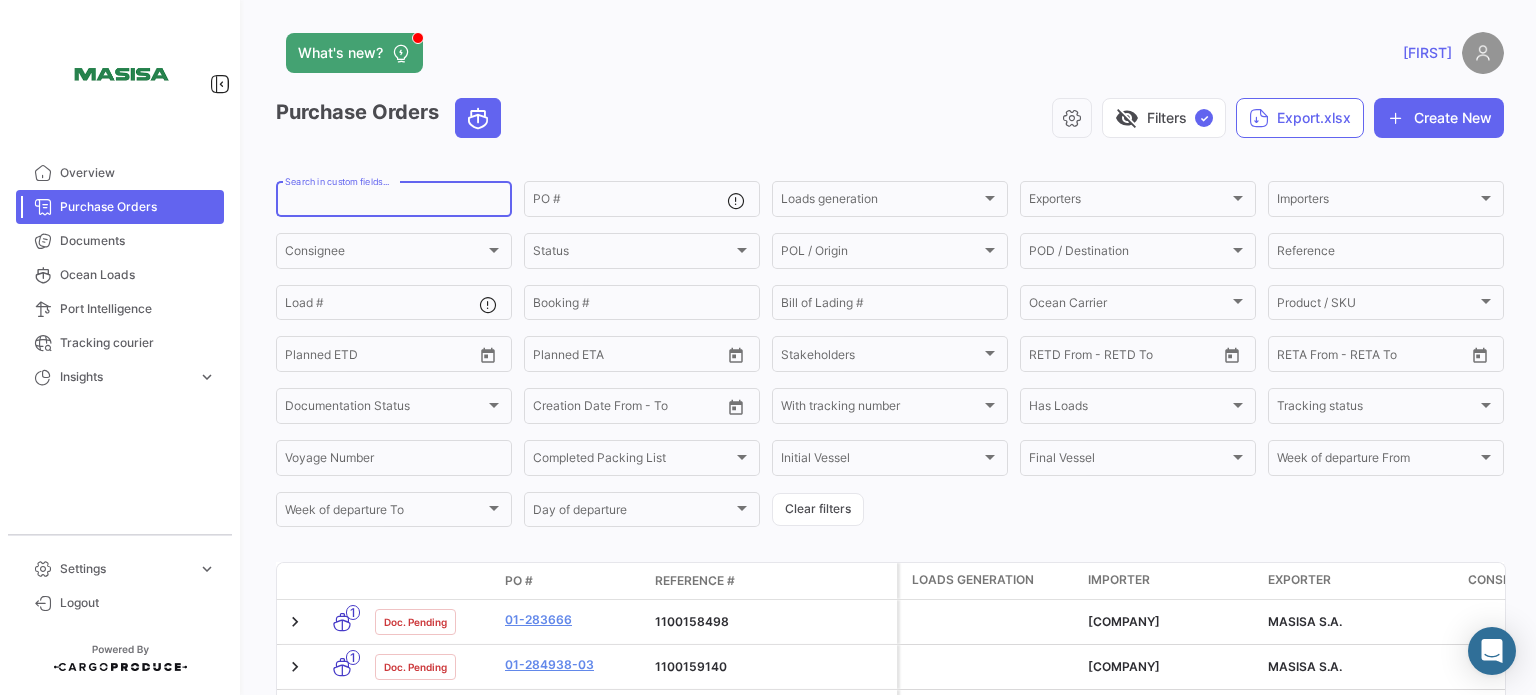 paste on "02-298481-02" 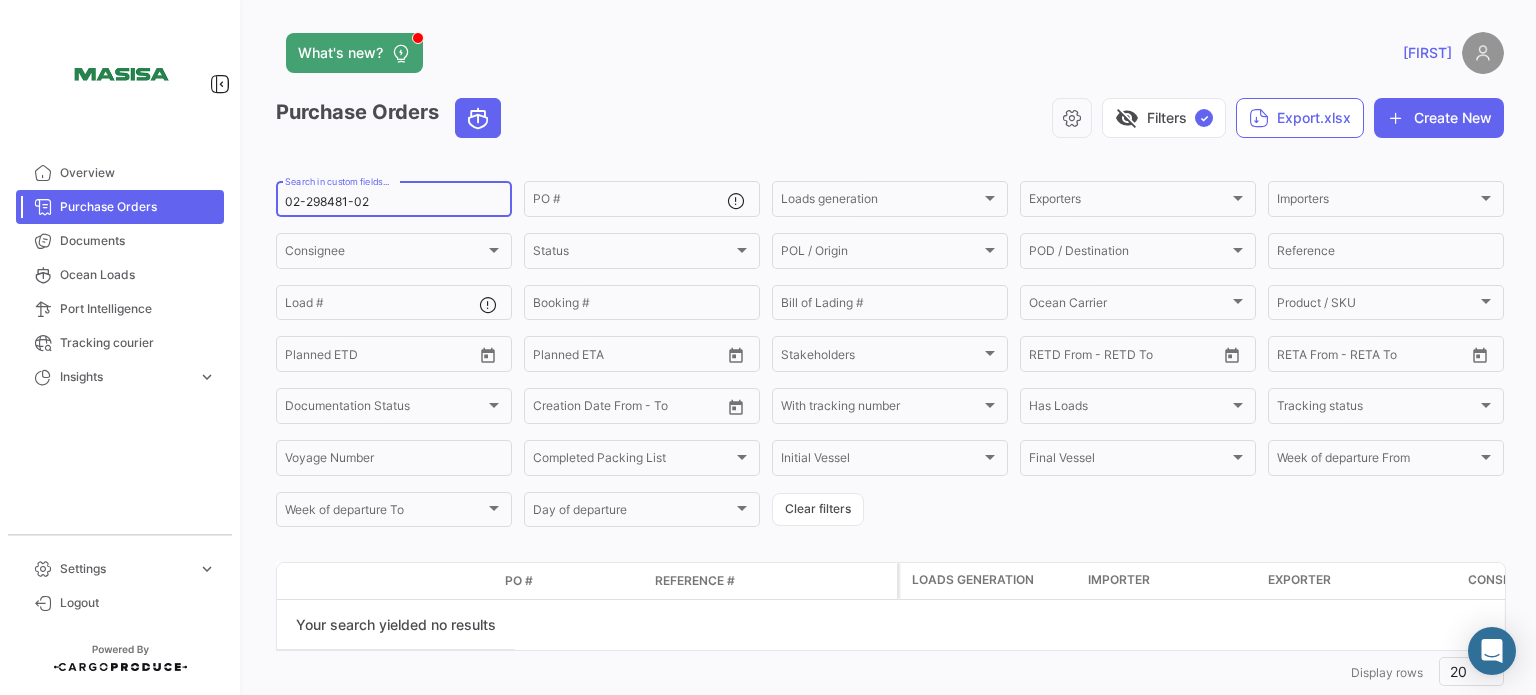 drag, startPoint x: 419, startPoint y: 205, endPoint x: 218, endPoint y: 205, distance: 201 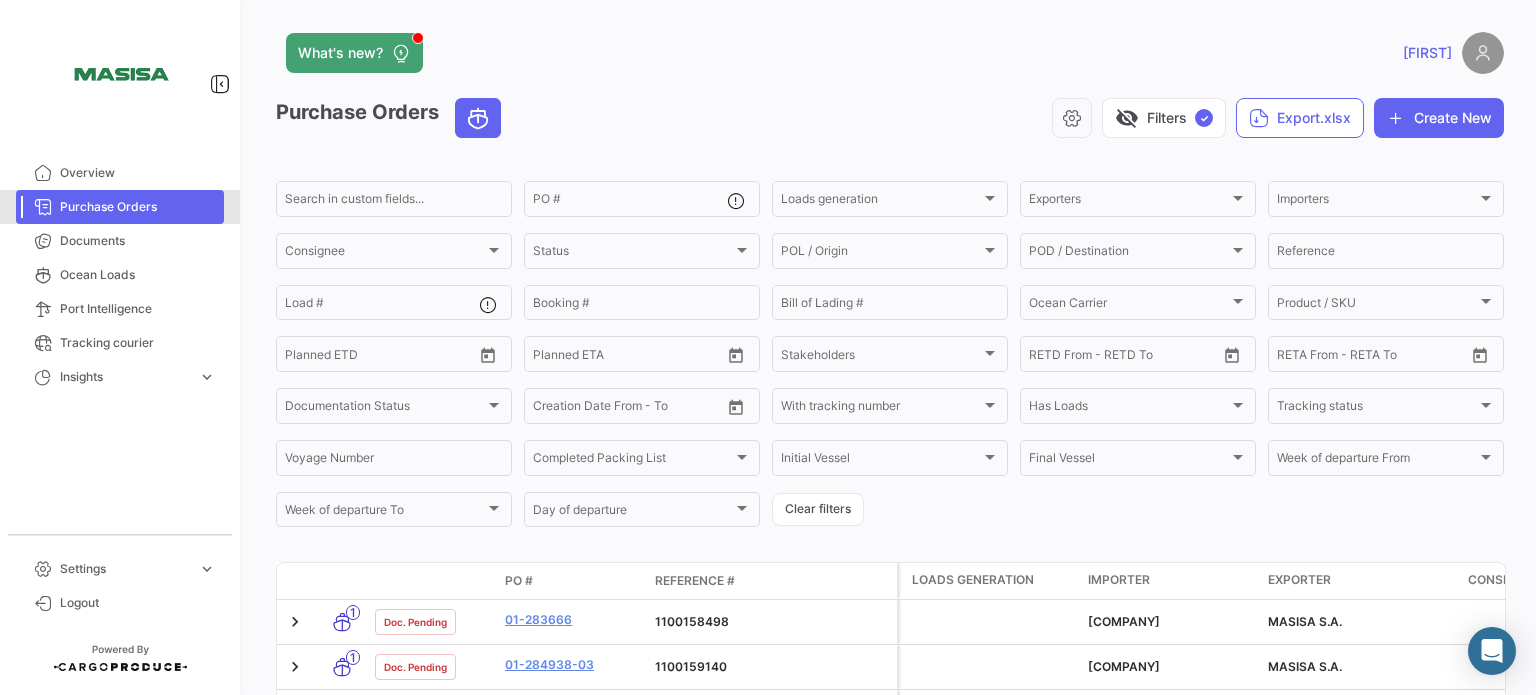 click on "Purchase Orders" at bounding box center [138, 207] 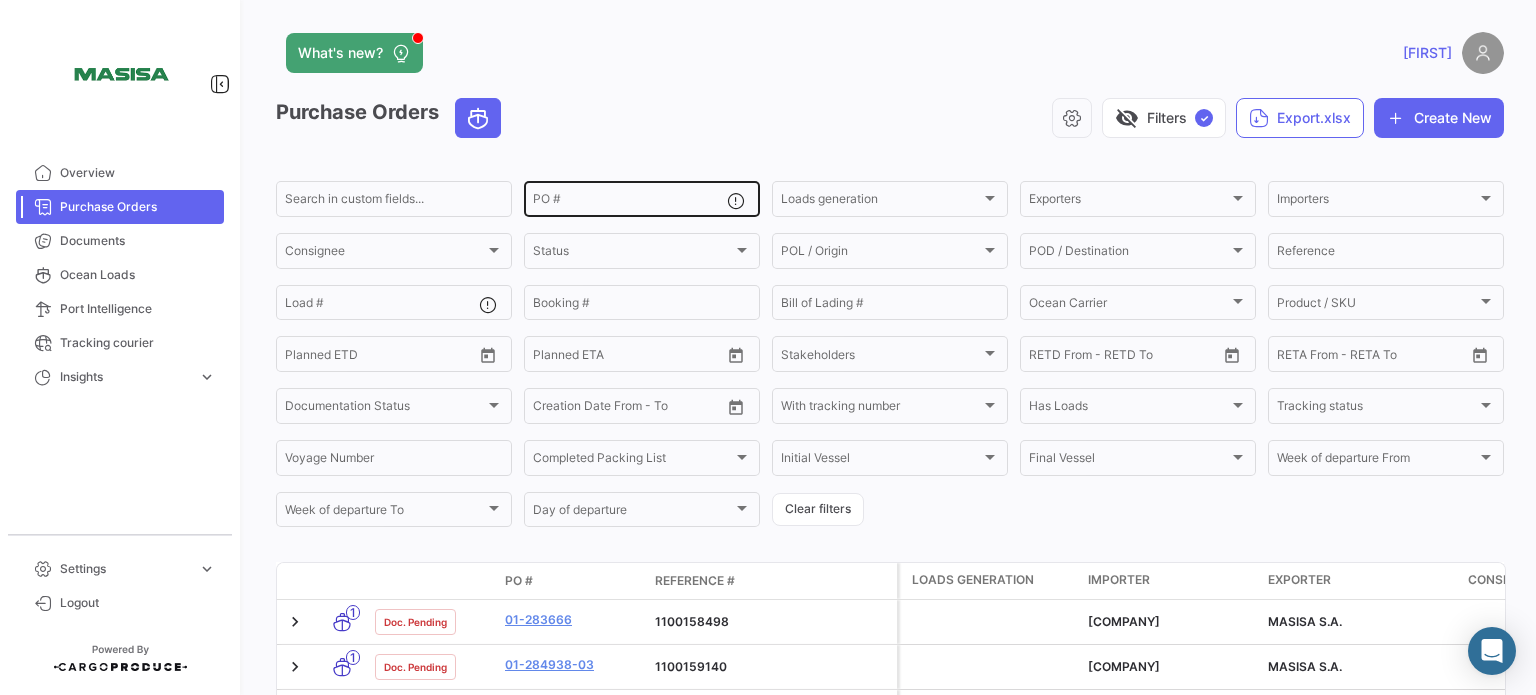 click on "PO #" 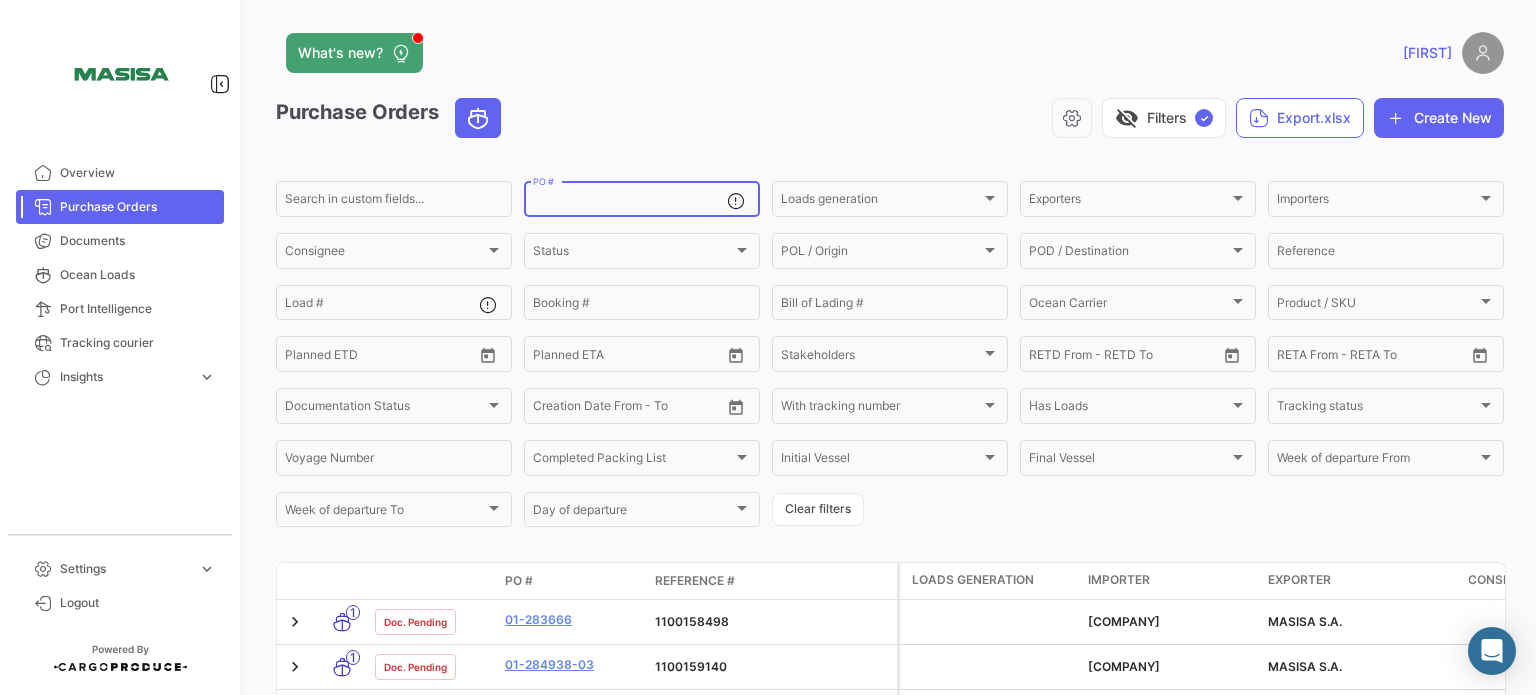 paste on "1100163101" 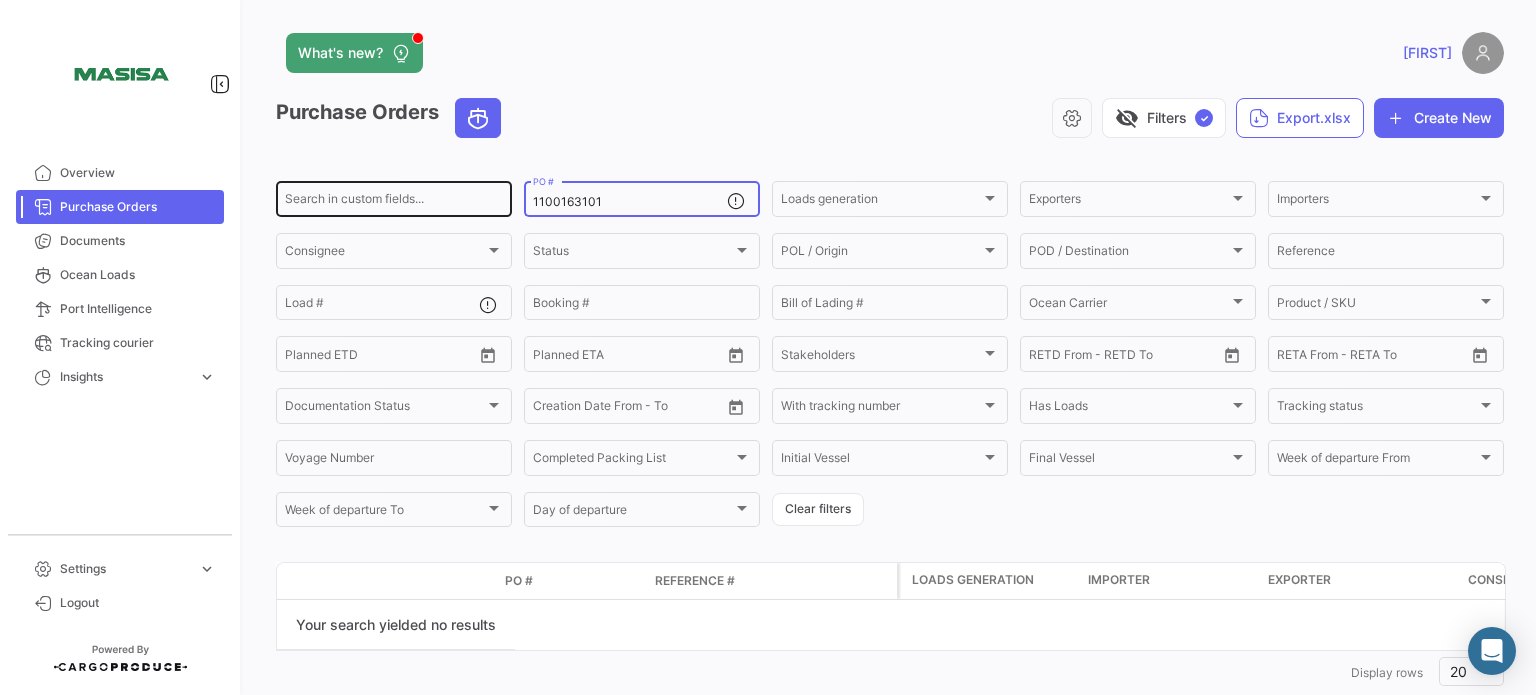 drag, startPoint x: 617, startPoint y: 197, endPoint x: 446, endPoint y: 191, distance: 171.10522 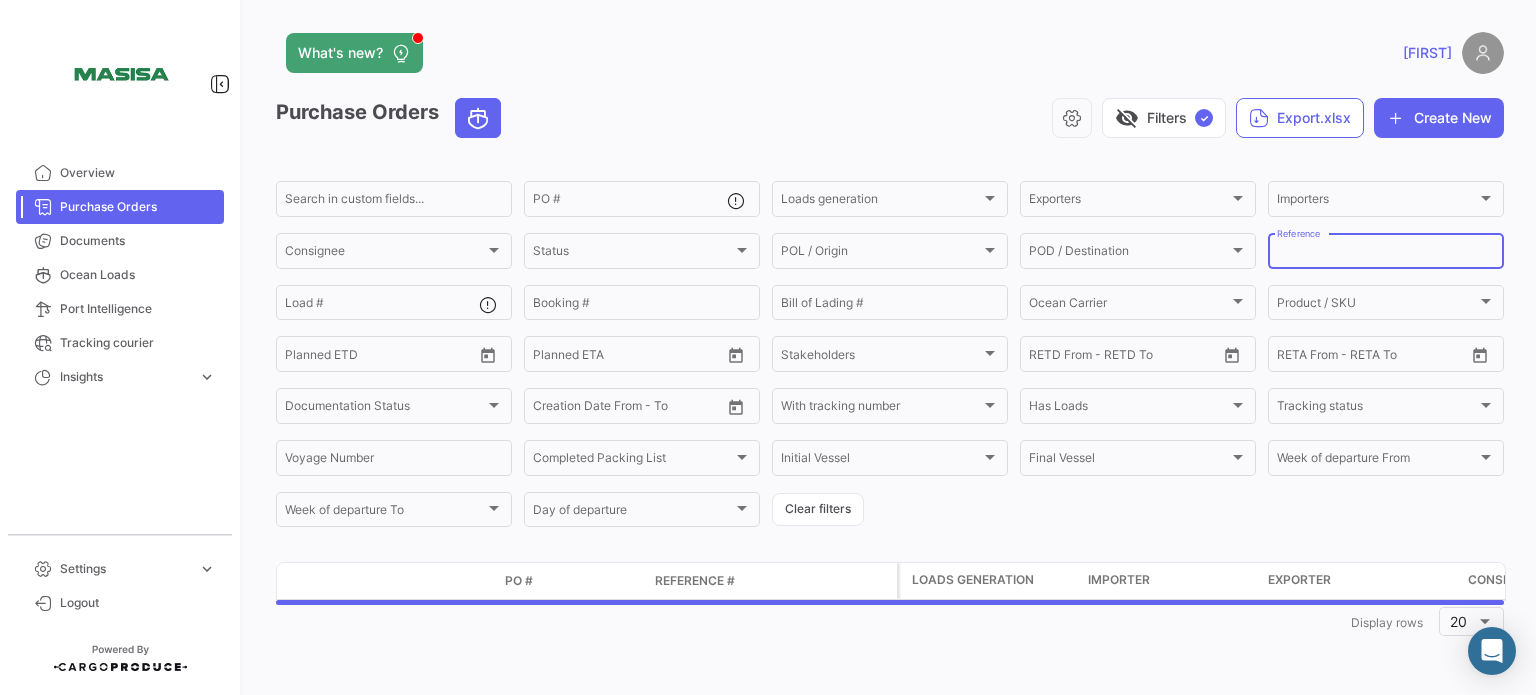 click on "Reference" at bounding box center [1386, 254] 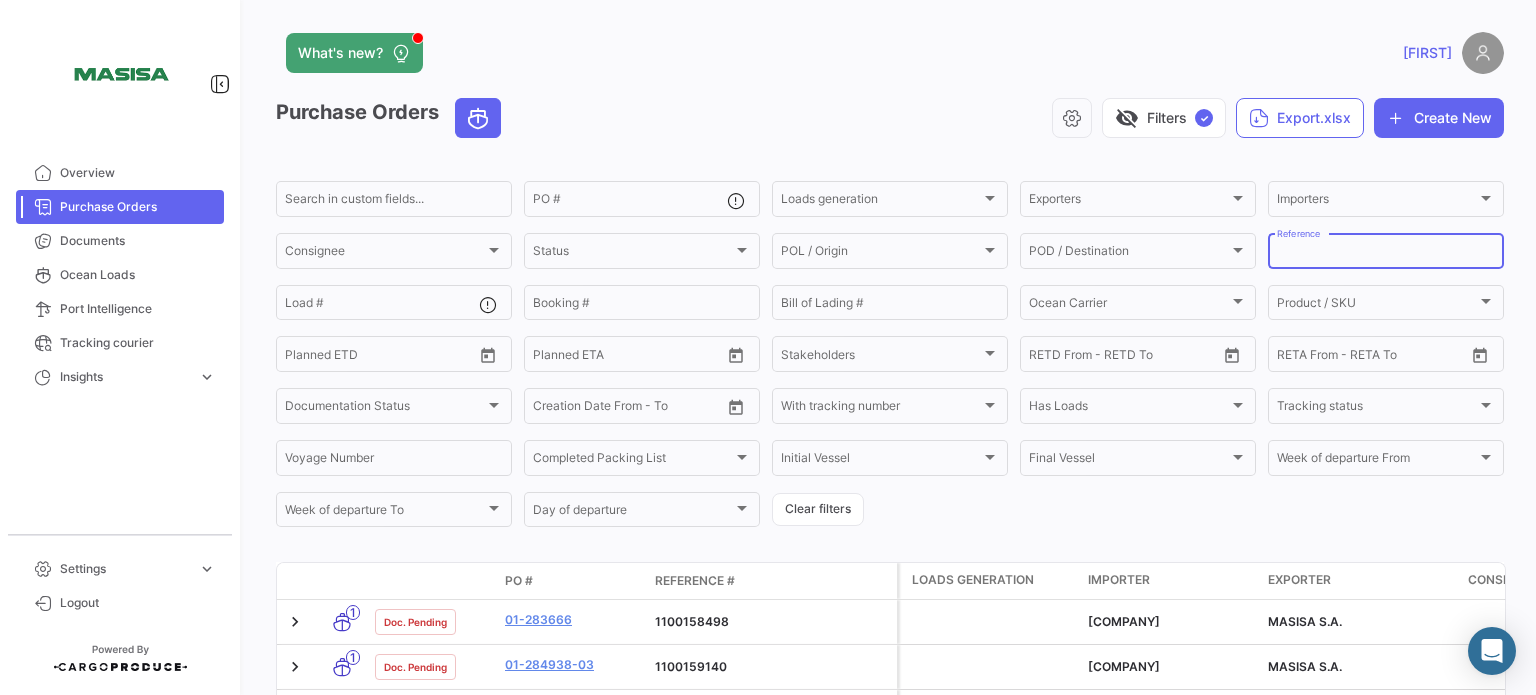 paste on "1100163101" 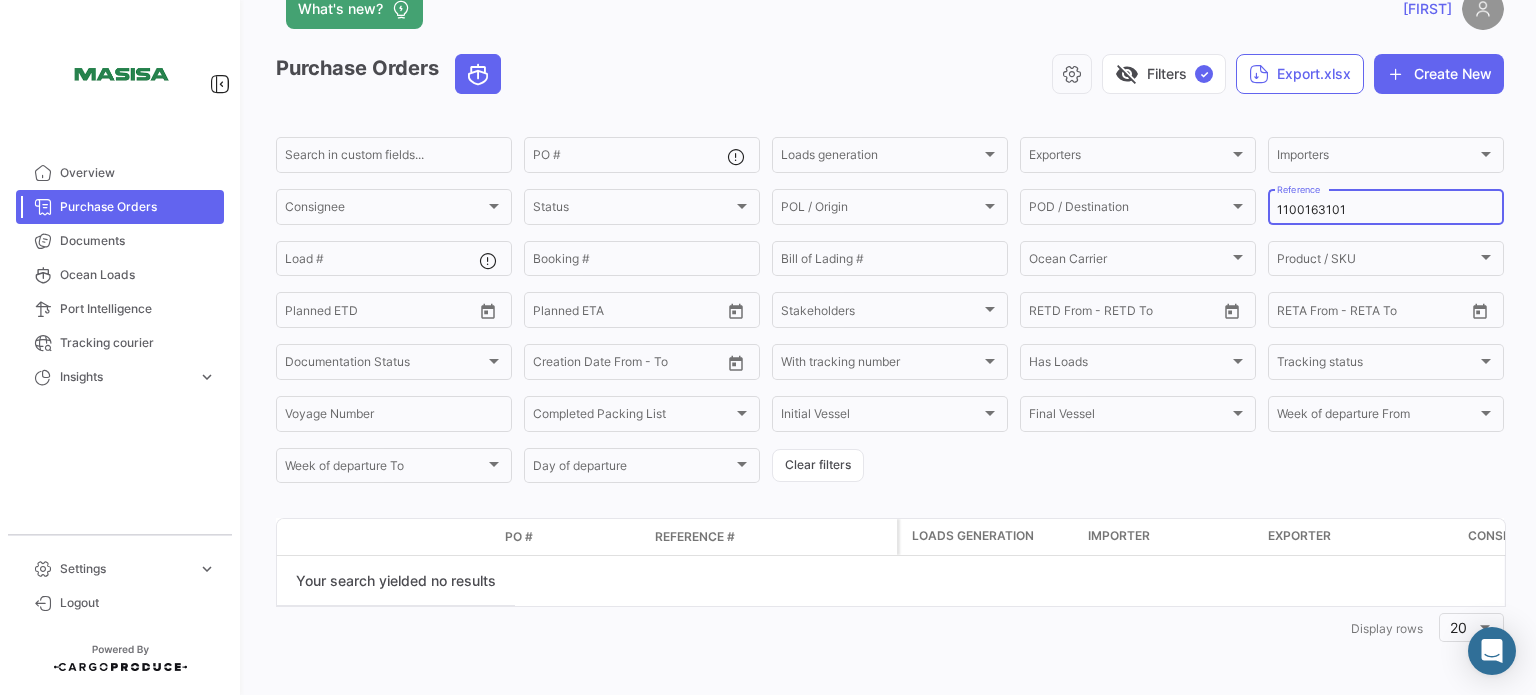 scroll, scrollTop: 0, scrollLeft: 0, axis: both 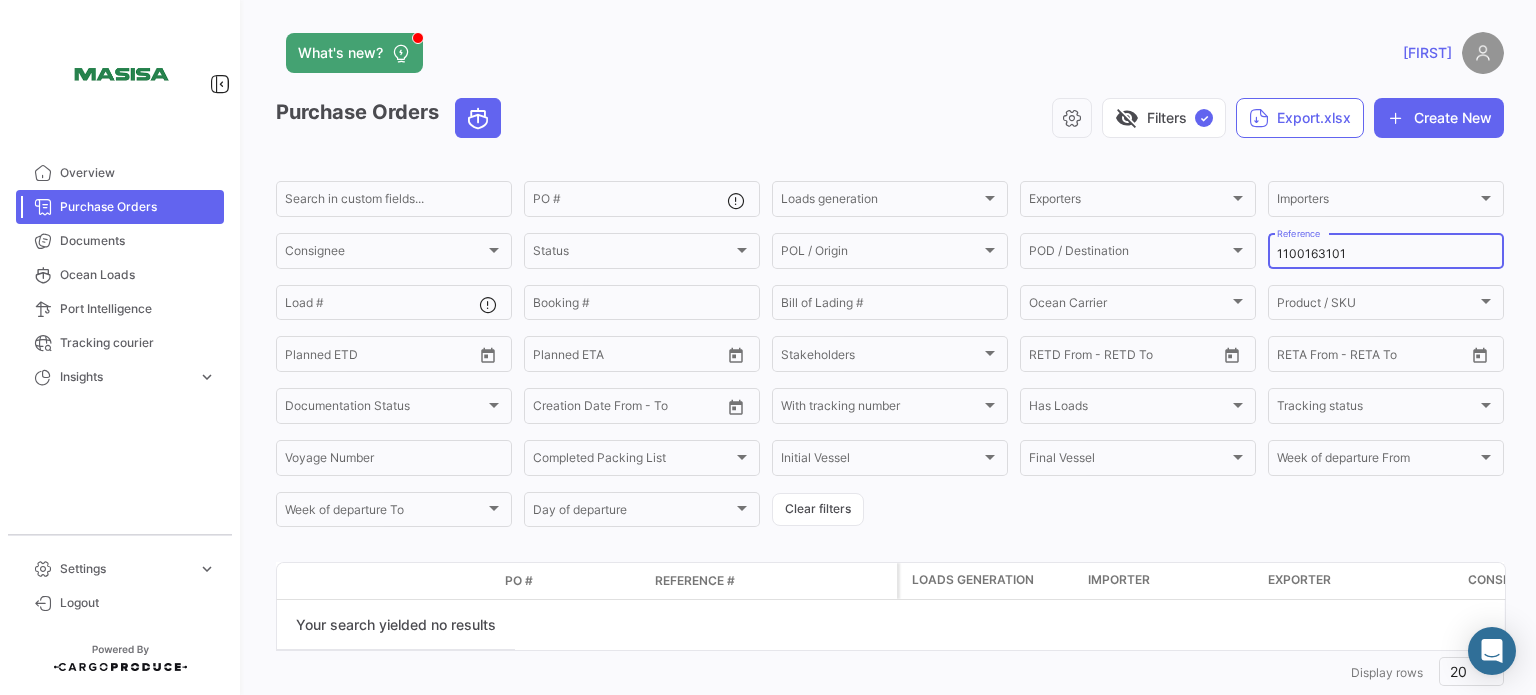 type on "1100163101" 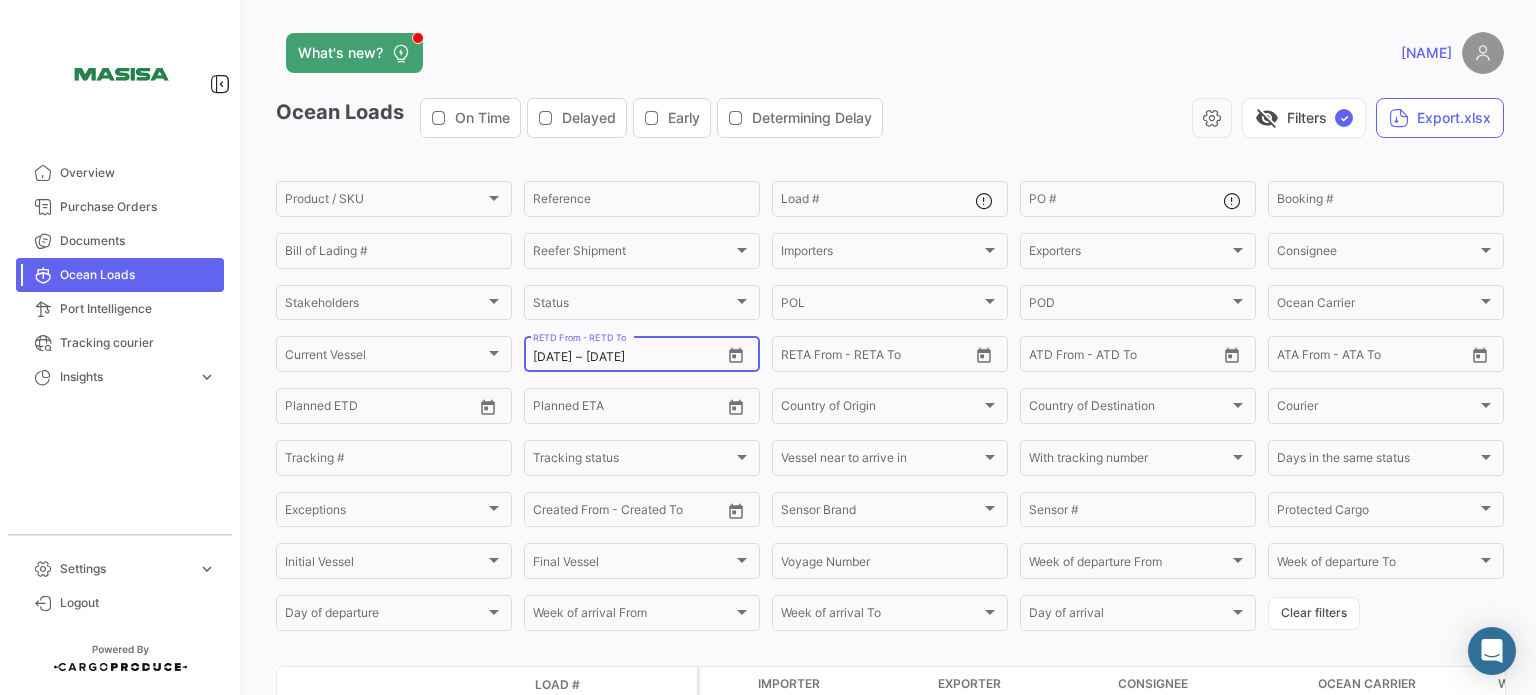 scroll, scrollTop: 0, scrollLeft: 0, axis: both 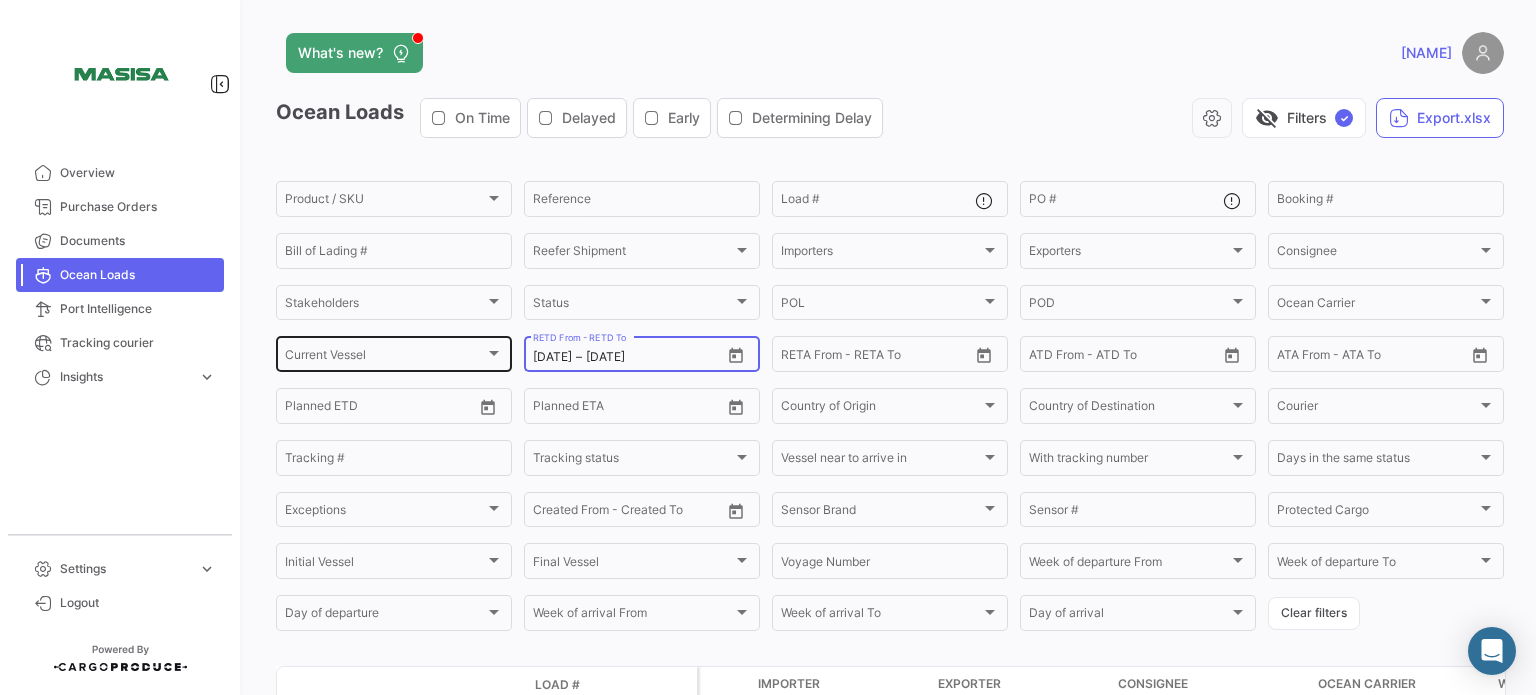 drag, startPoint x: 682, startPoint y: 361, endPoint x: 502, endPoint y: 346, distance: 180.62392 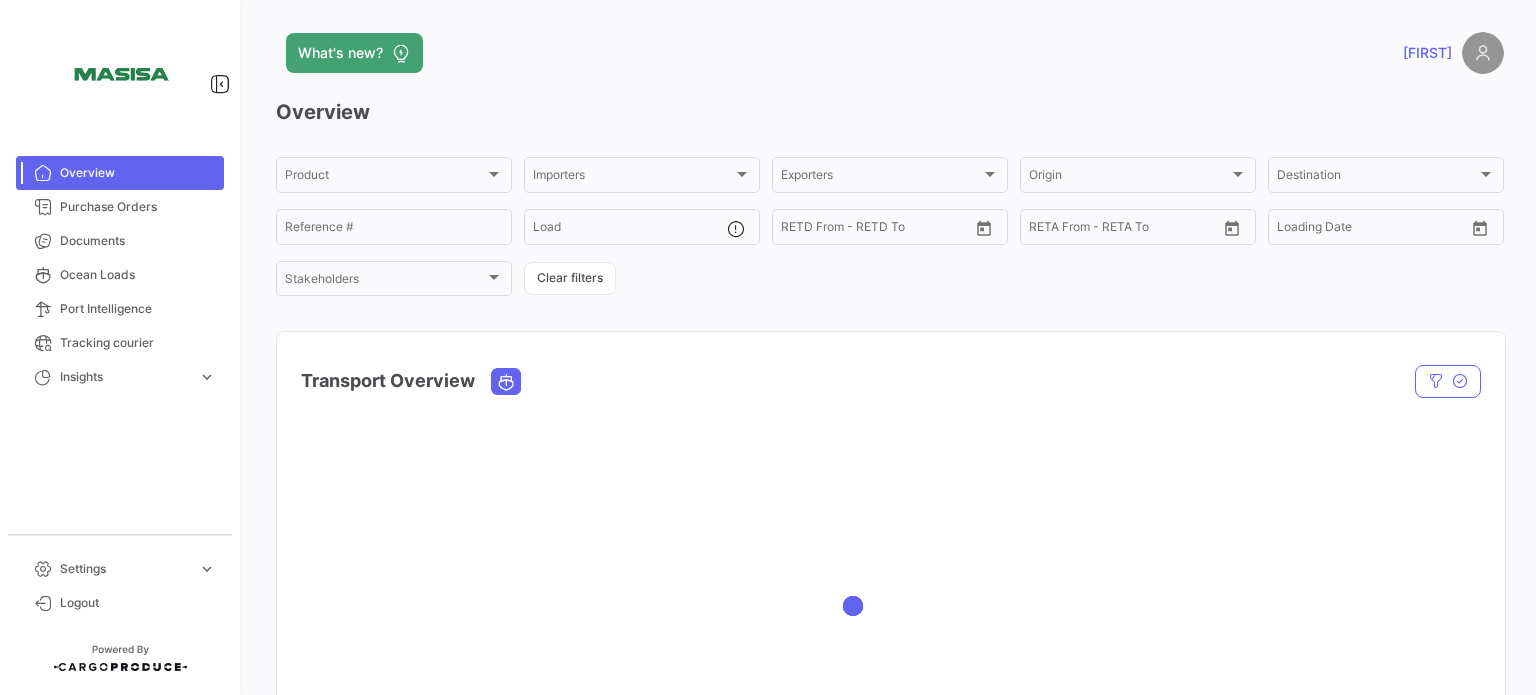 scroll, scrollTop: 0, scrollLeft: 0, axis: both 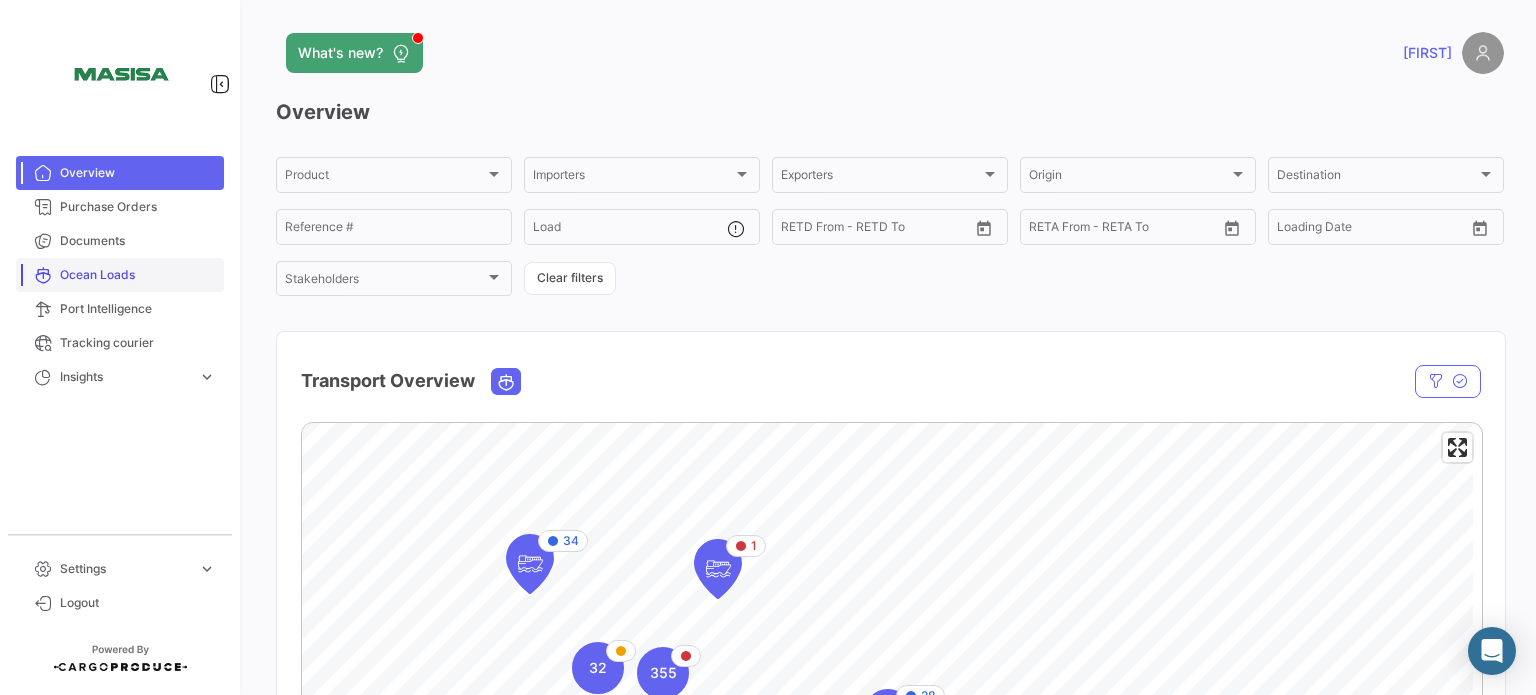 click on "Ocean Loads" at bounding box center [138, 275] 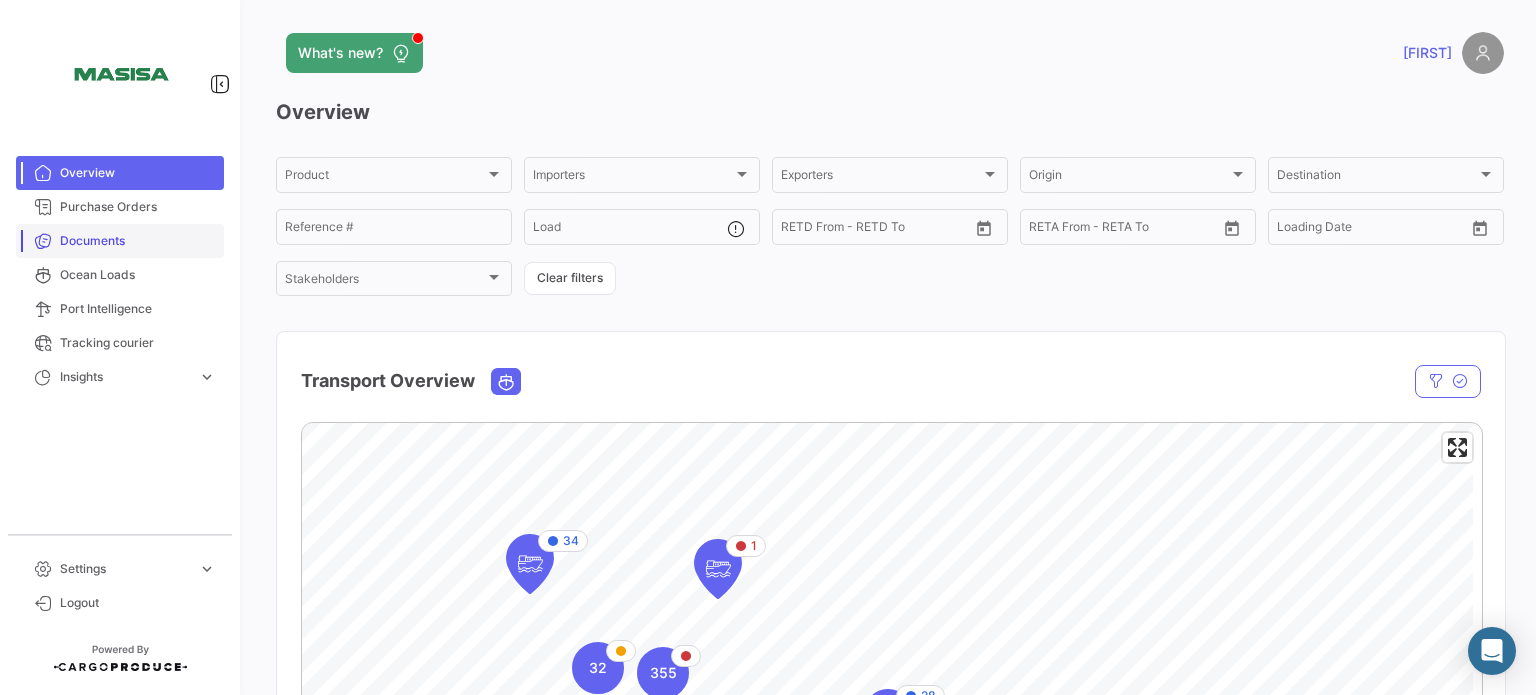 click on "Documents" at bounding box center (138, 241) 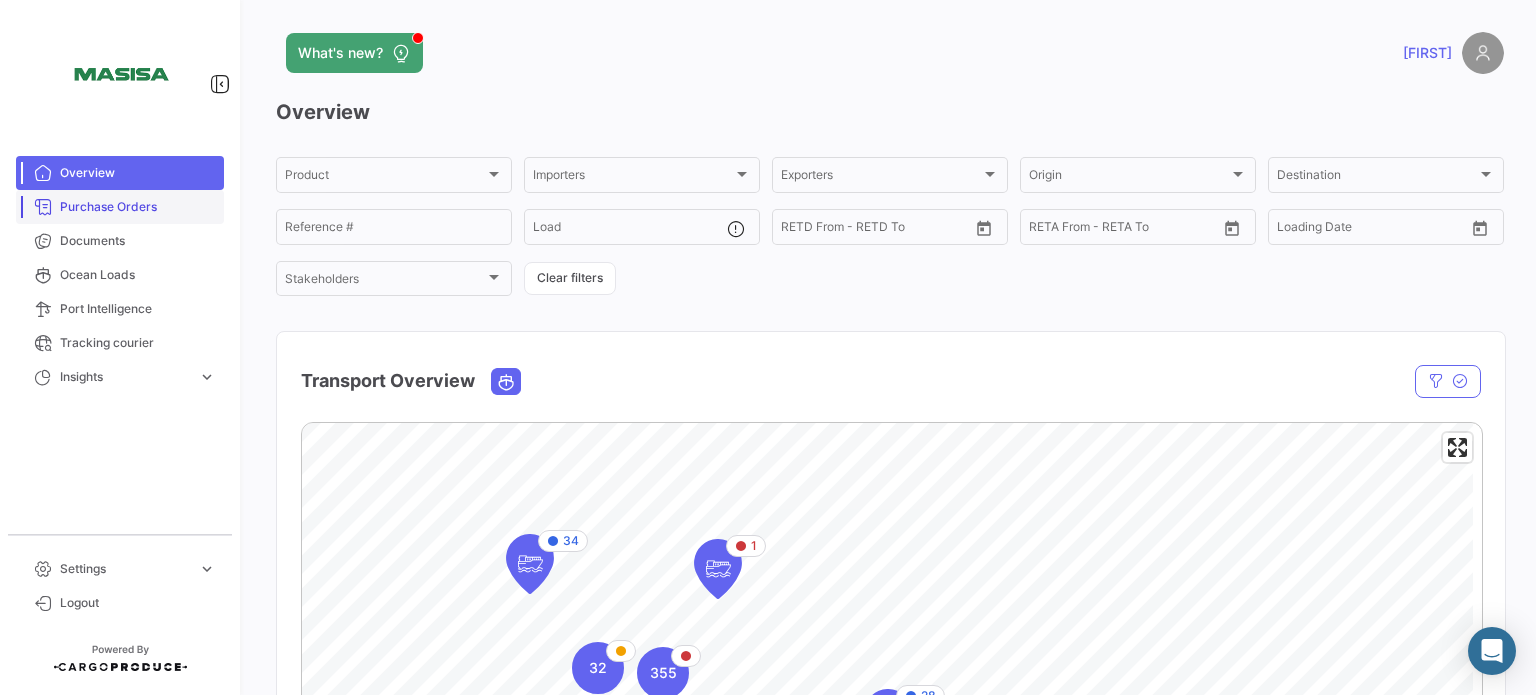 click on "Purchase Orders" at bounding box center [138, 207] 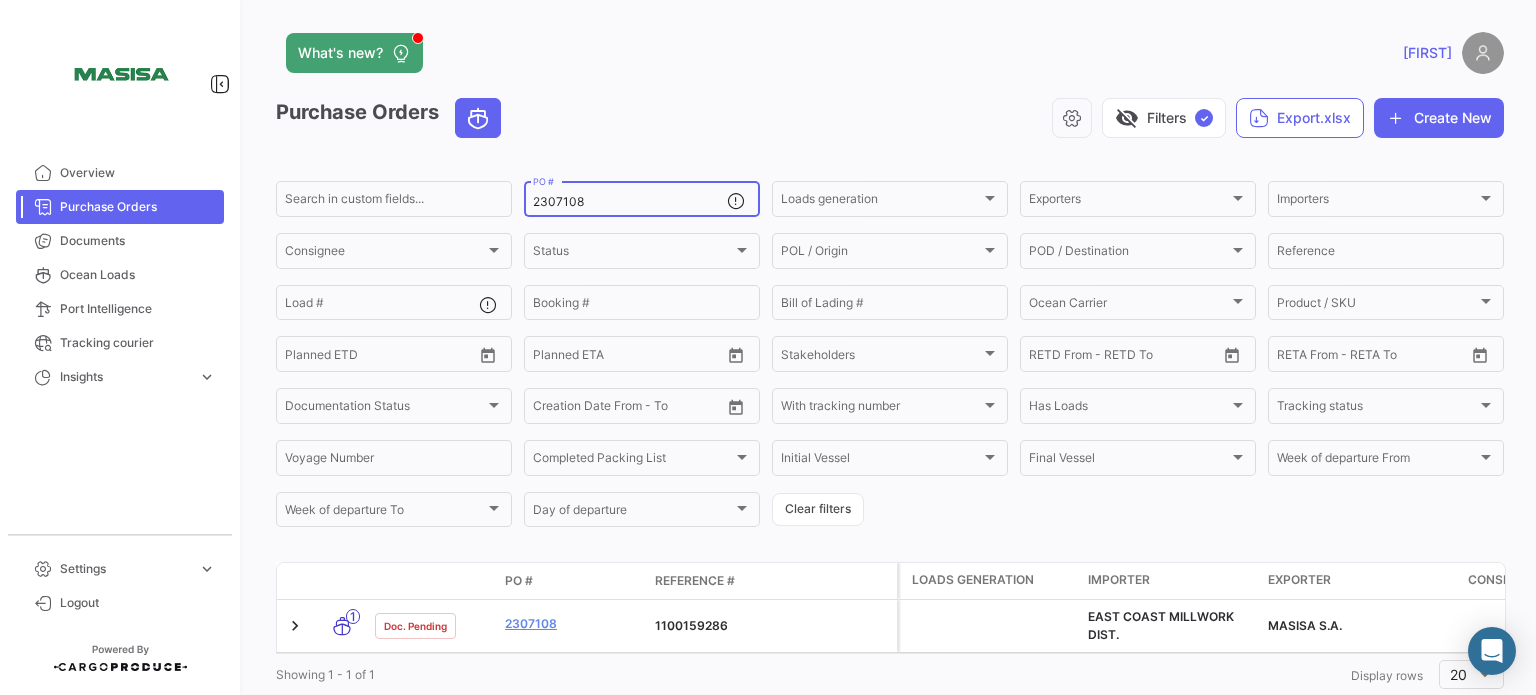 click on "[NUMBER]" at bounding box center [630, 202] 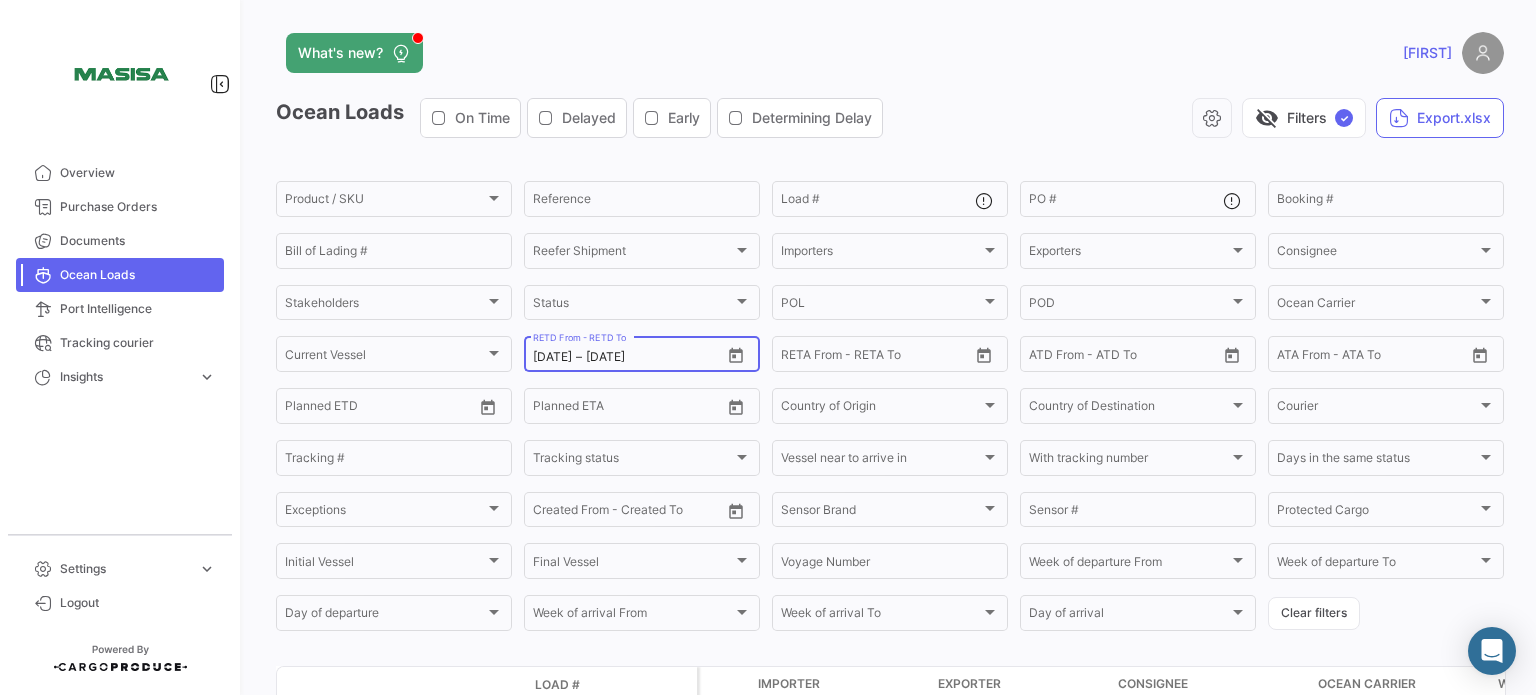 scroll, scrollTop: 0, scrollLeft: 0, axis: both 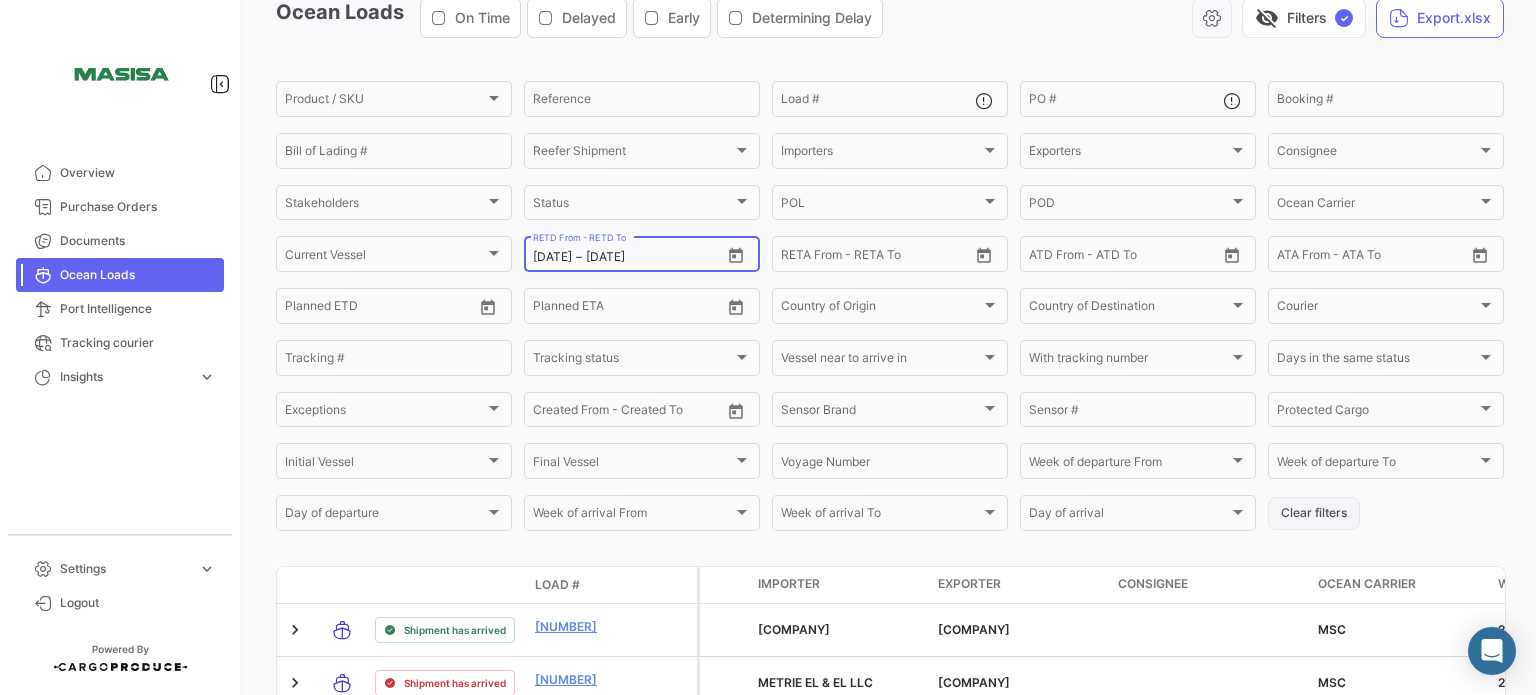 click on "Clear filters" 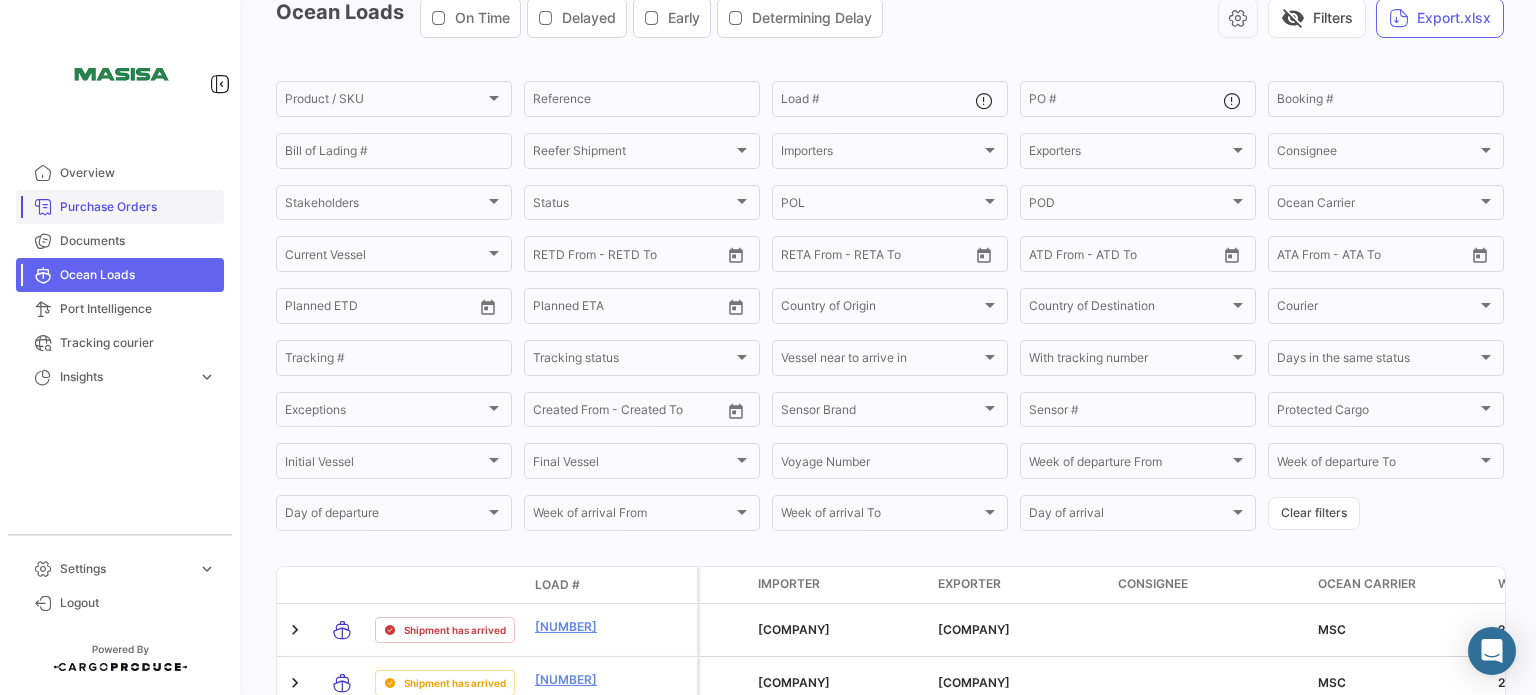 click on "Purchase Orders" at bounding box center [138, 207] 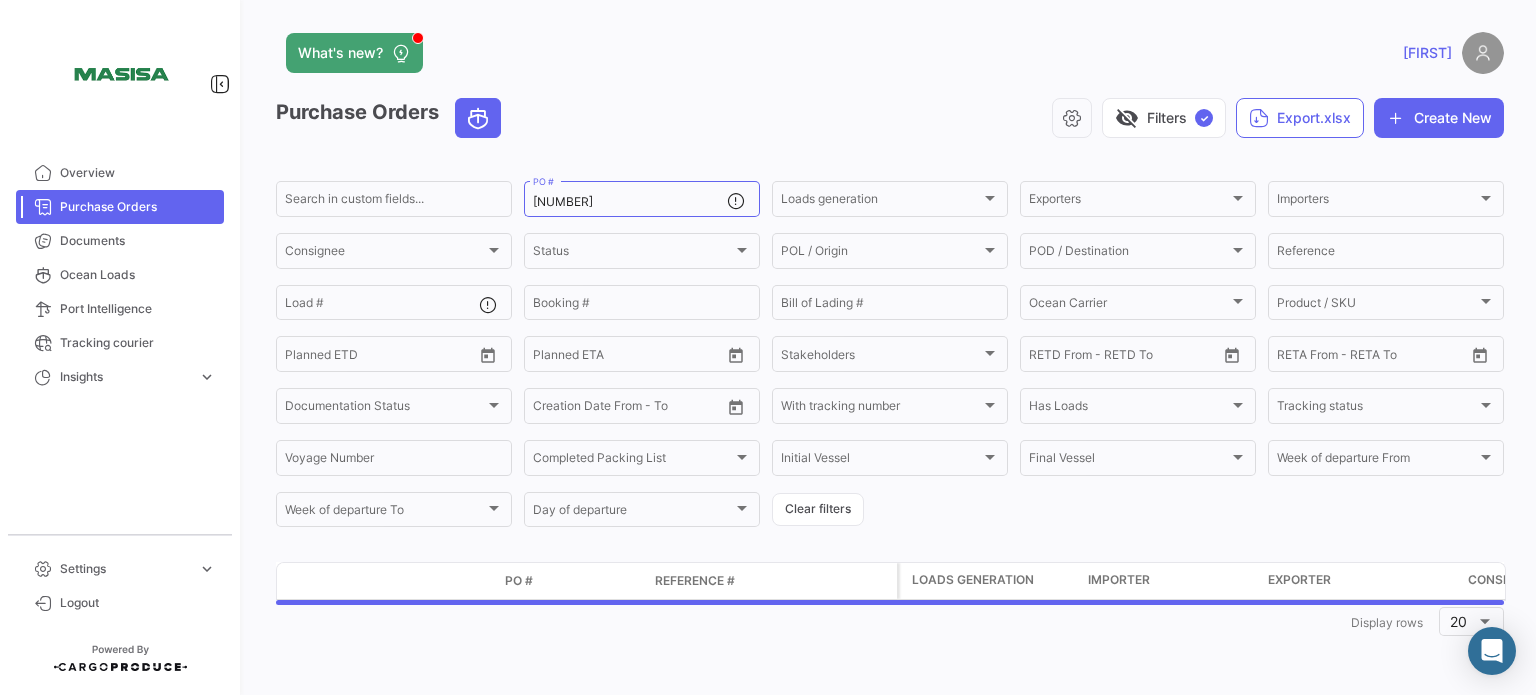 scroll, scrollTop: 0, scrollLeft: 0, axis: both 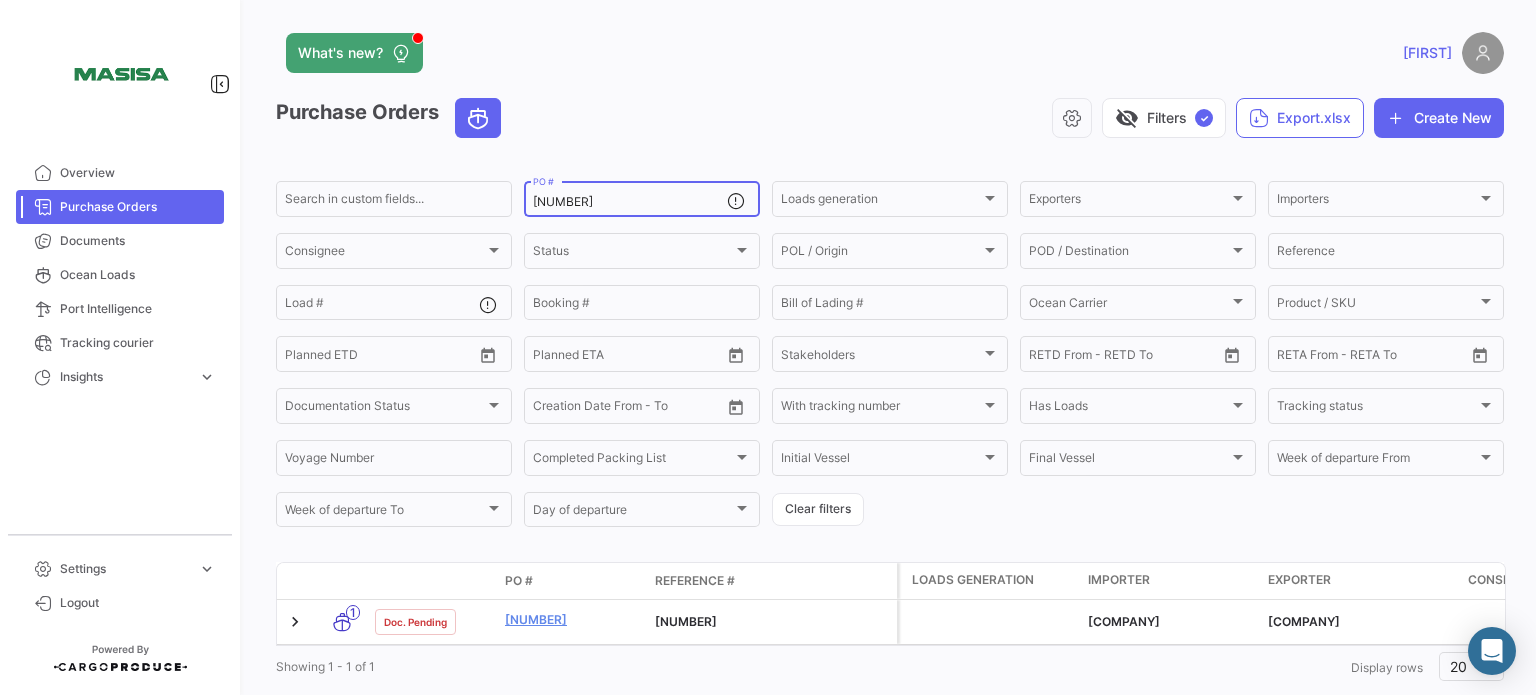 click on "[NUMBER] PO #" 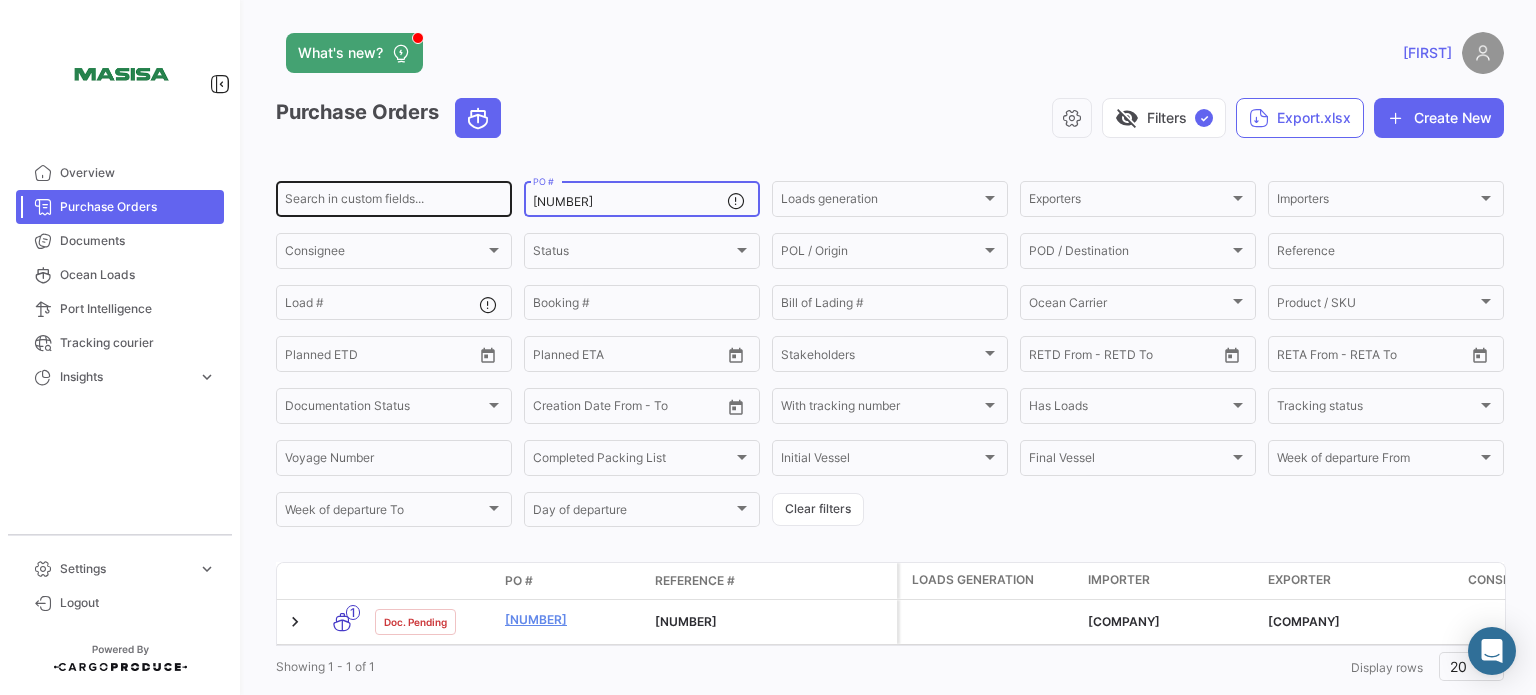 drag, startPoint x: 591, startPoint y: 207, endPoint x: 499, endPoint y: 198, distance: 92.43917 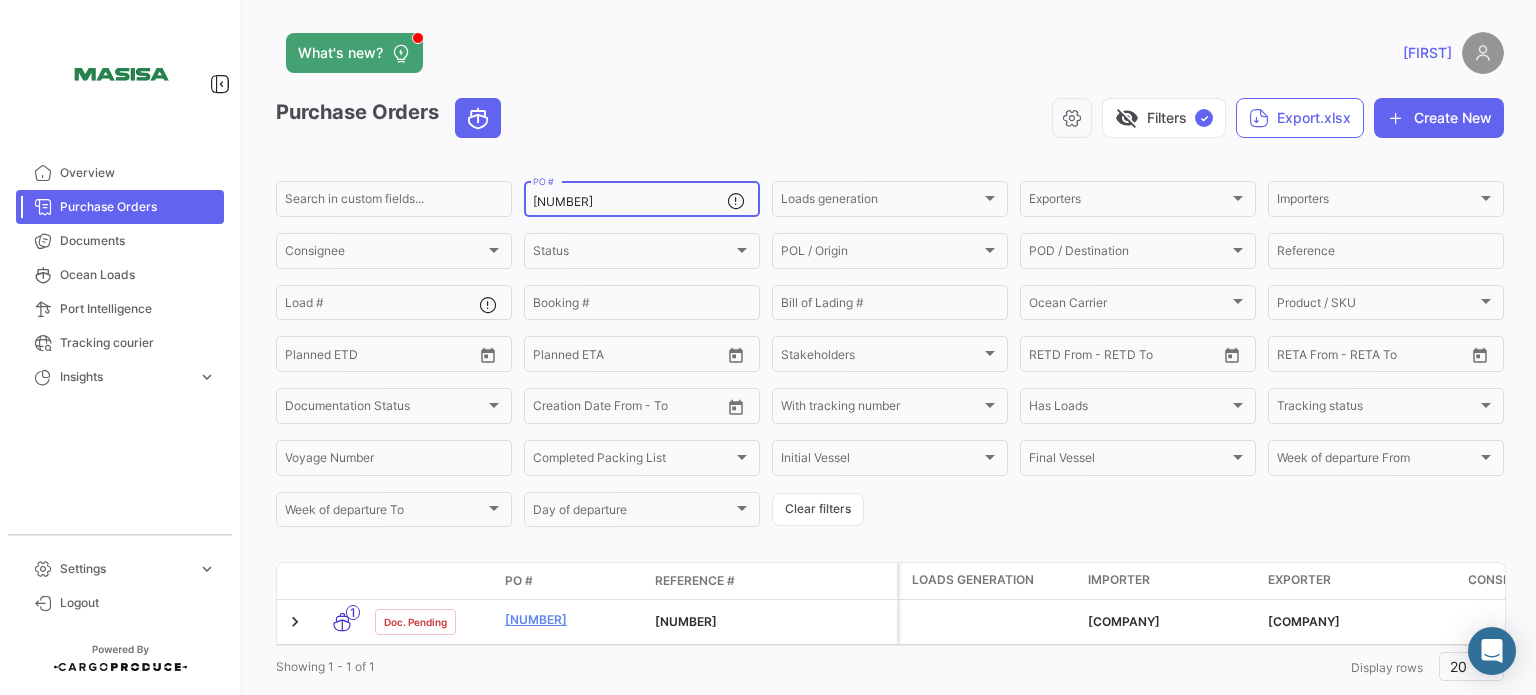 click on "[NUMBER]" at bounding box center [630, 202] 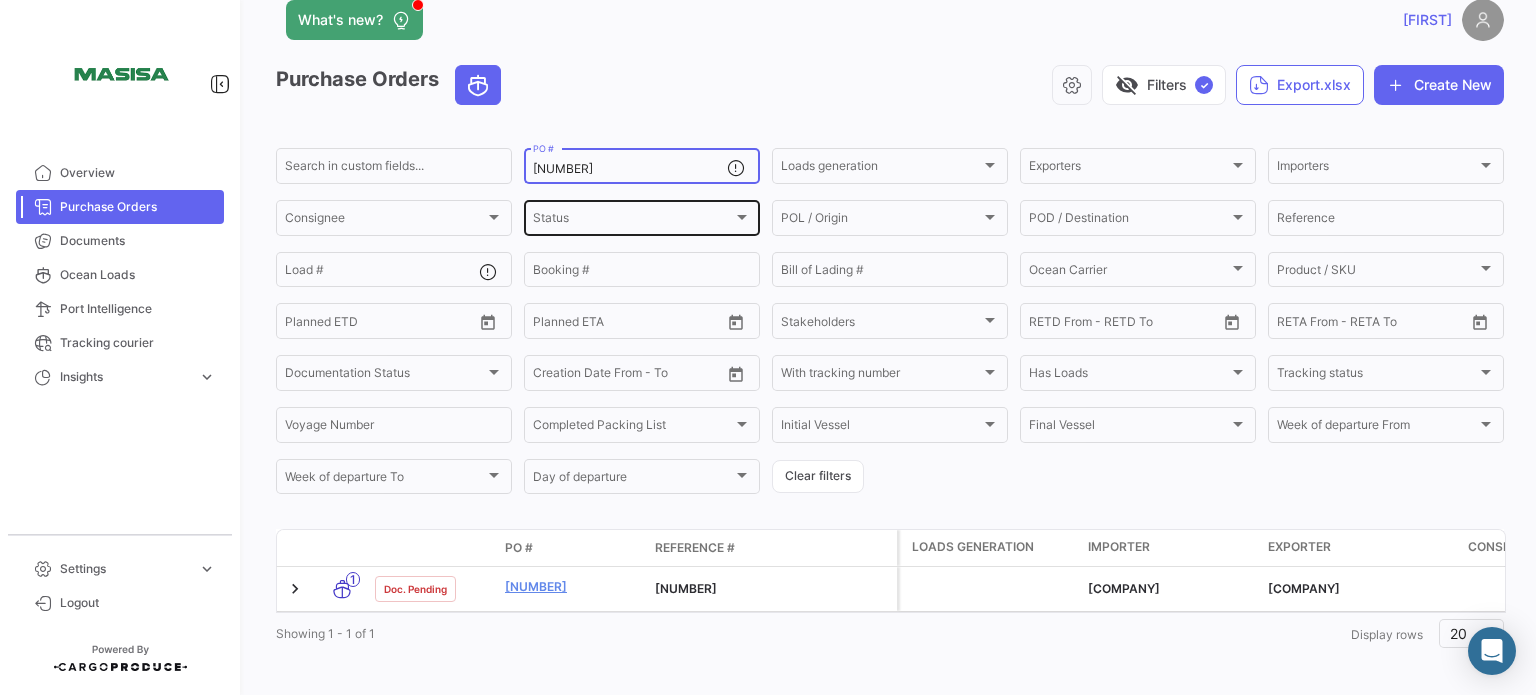 scroll, scrollTop: 64, scrollLeft: 0, axis: vertical 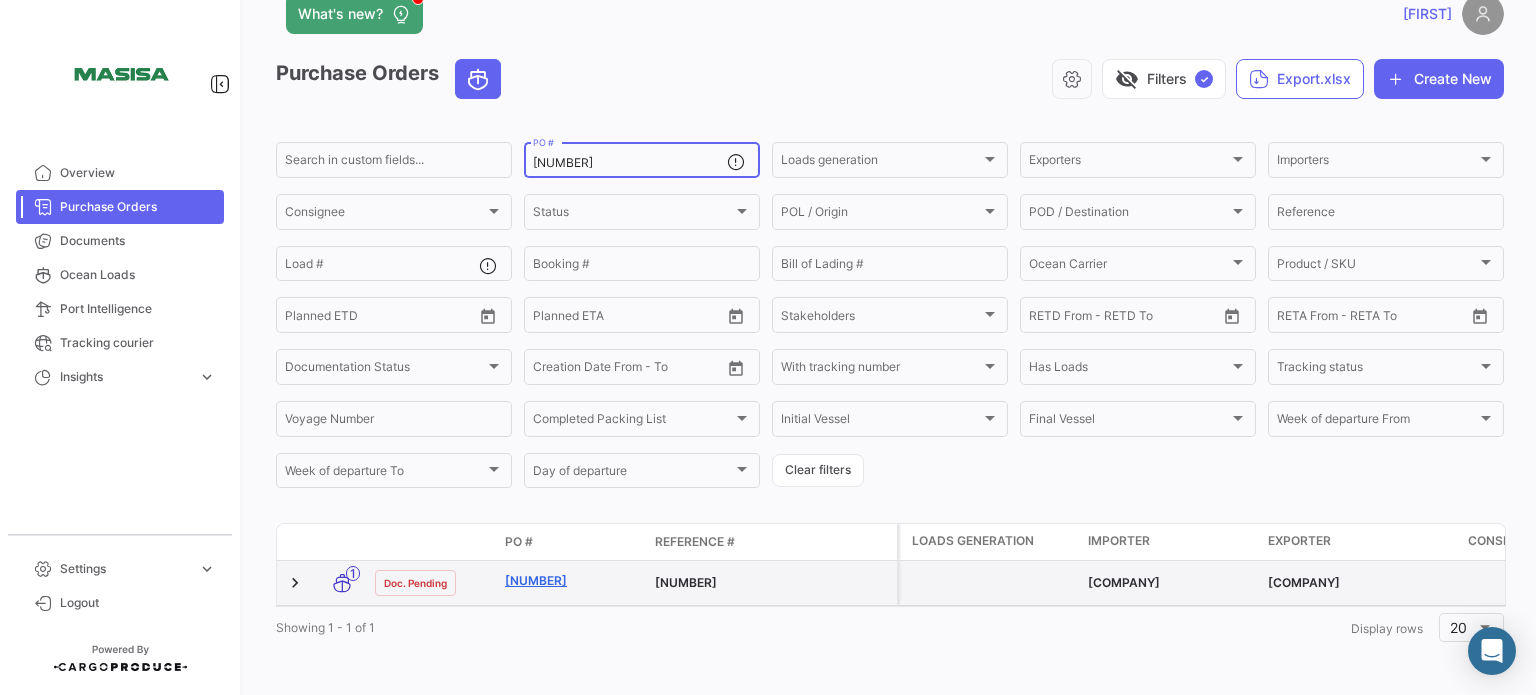 click on "[NUMBER]" 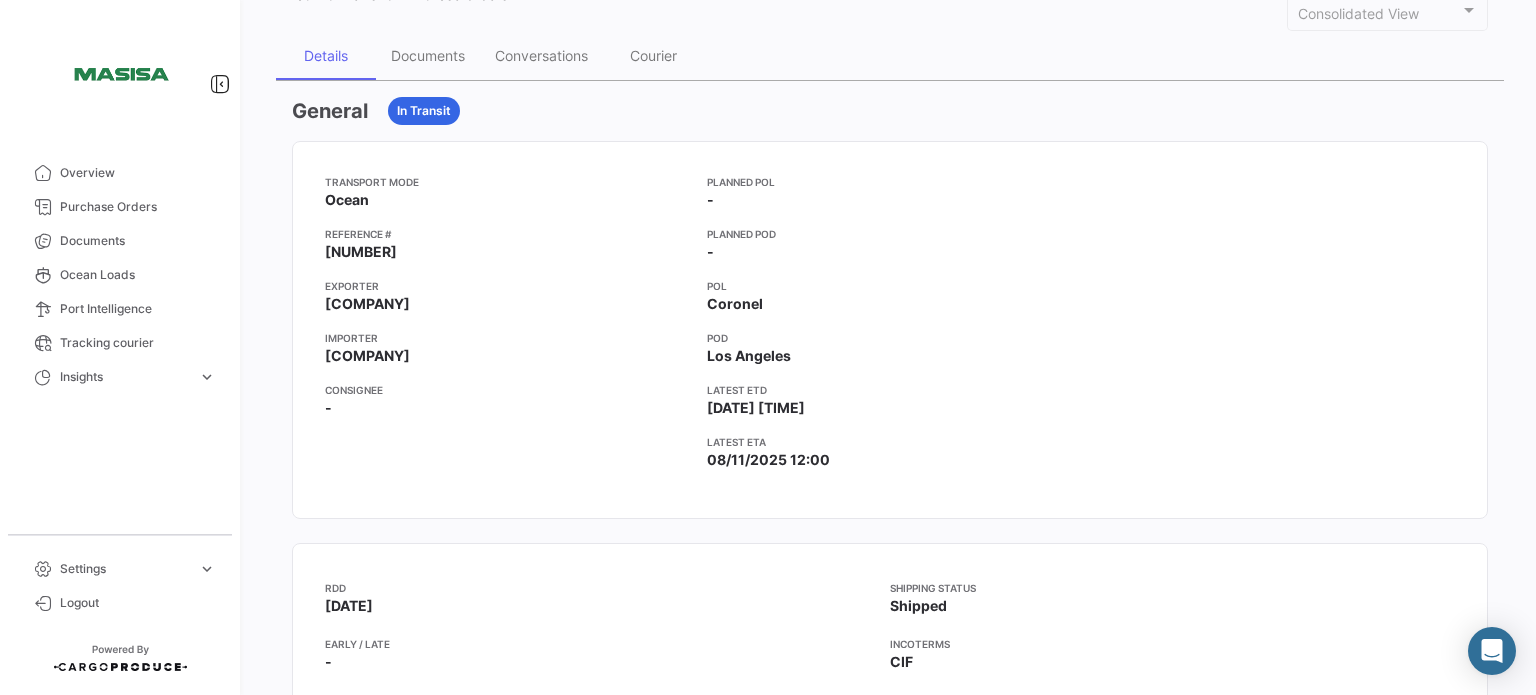 scroll, scrollTop: 200, scrollLeft: 0, axis: vertical 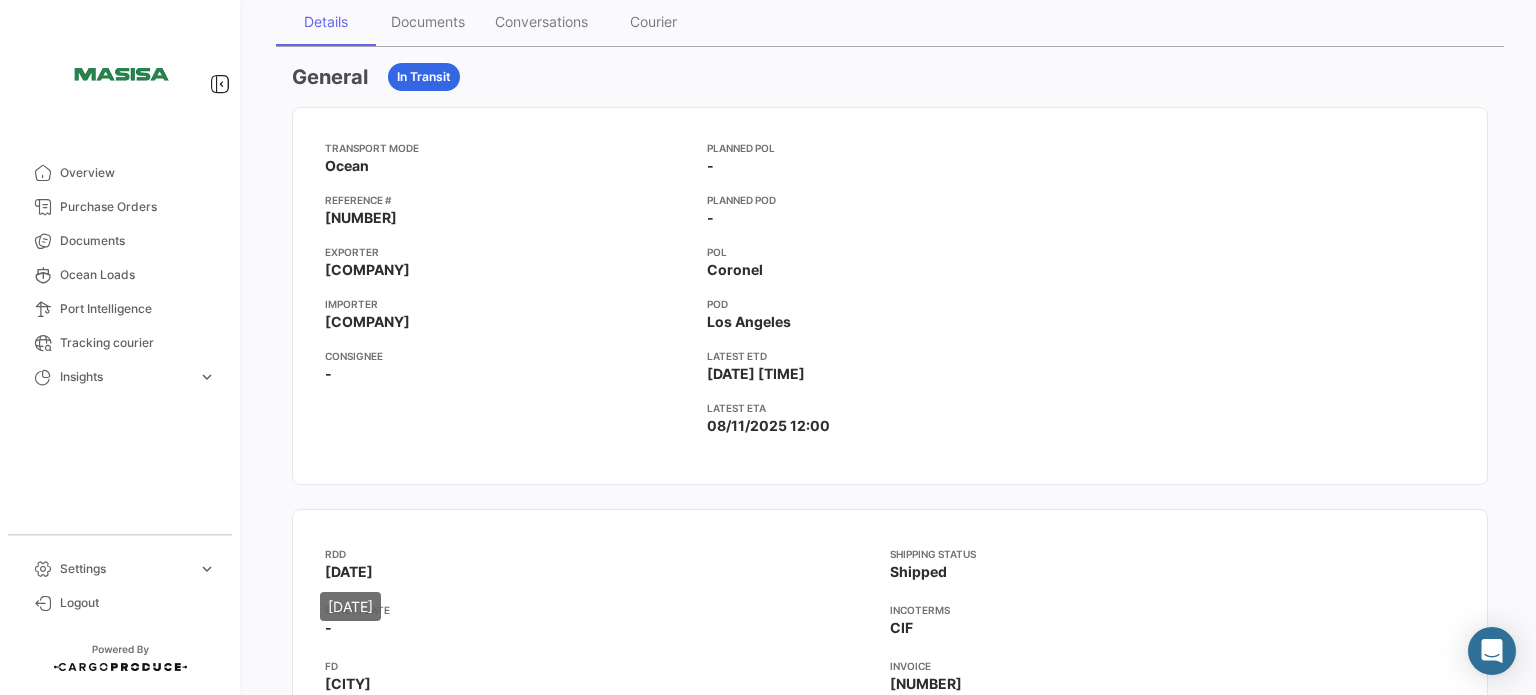 drag, startPoint x: 424, startPoint y: 565, endPoint x: 500, endPoint y: 462, distance: 128.0039 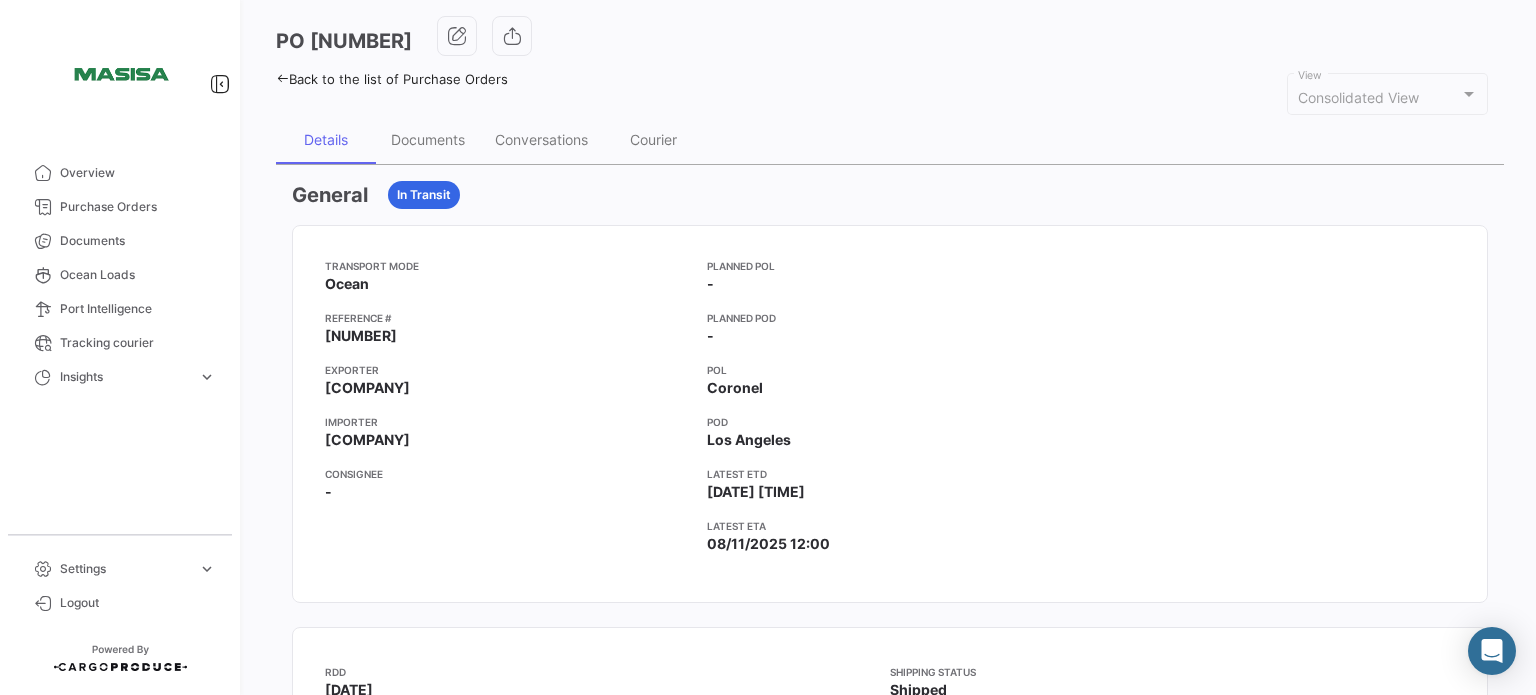scroll, scrollTop: 0, scrollLeft: 0, axis: both 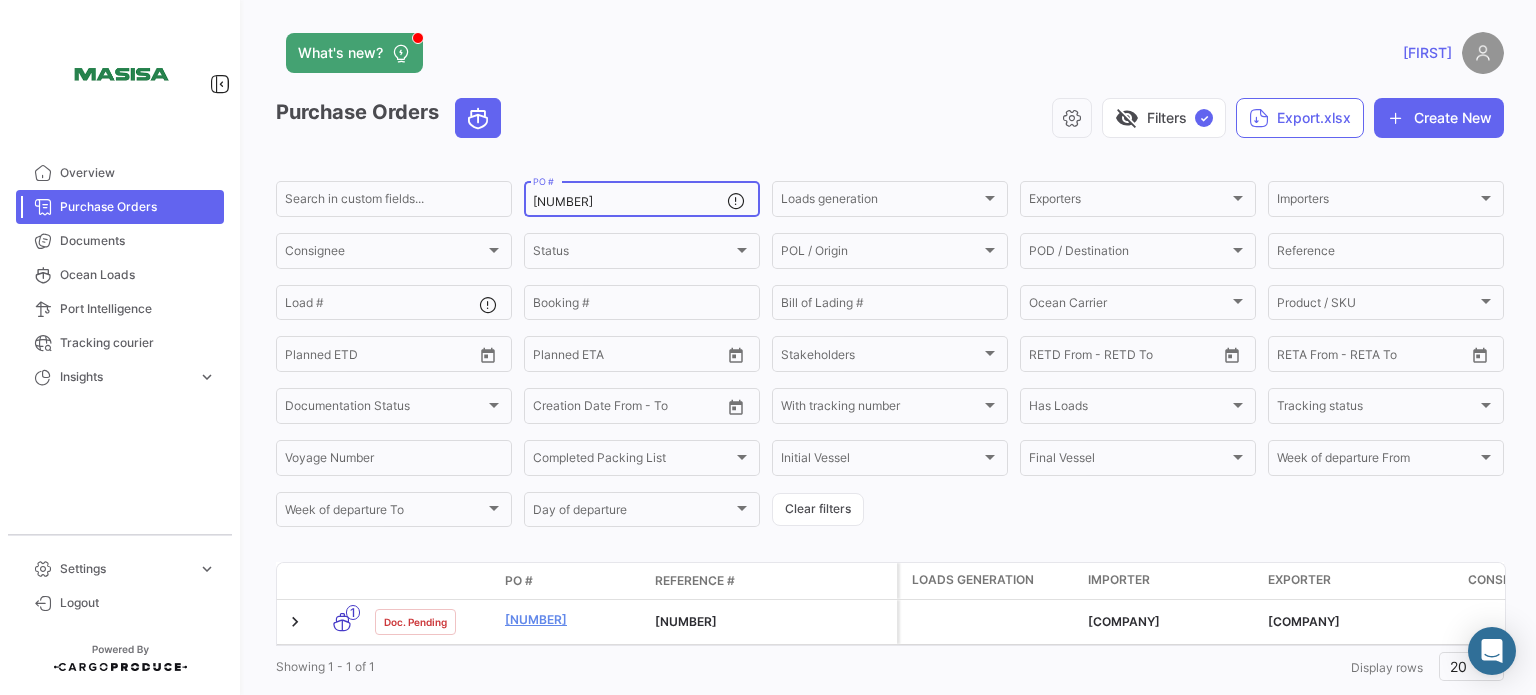 drag, startPoint x: 596, startPoint y: 206, endPoint x: 512, endPoint y: 191, distance: 85.32877 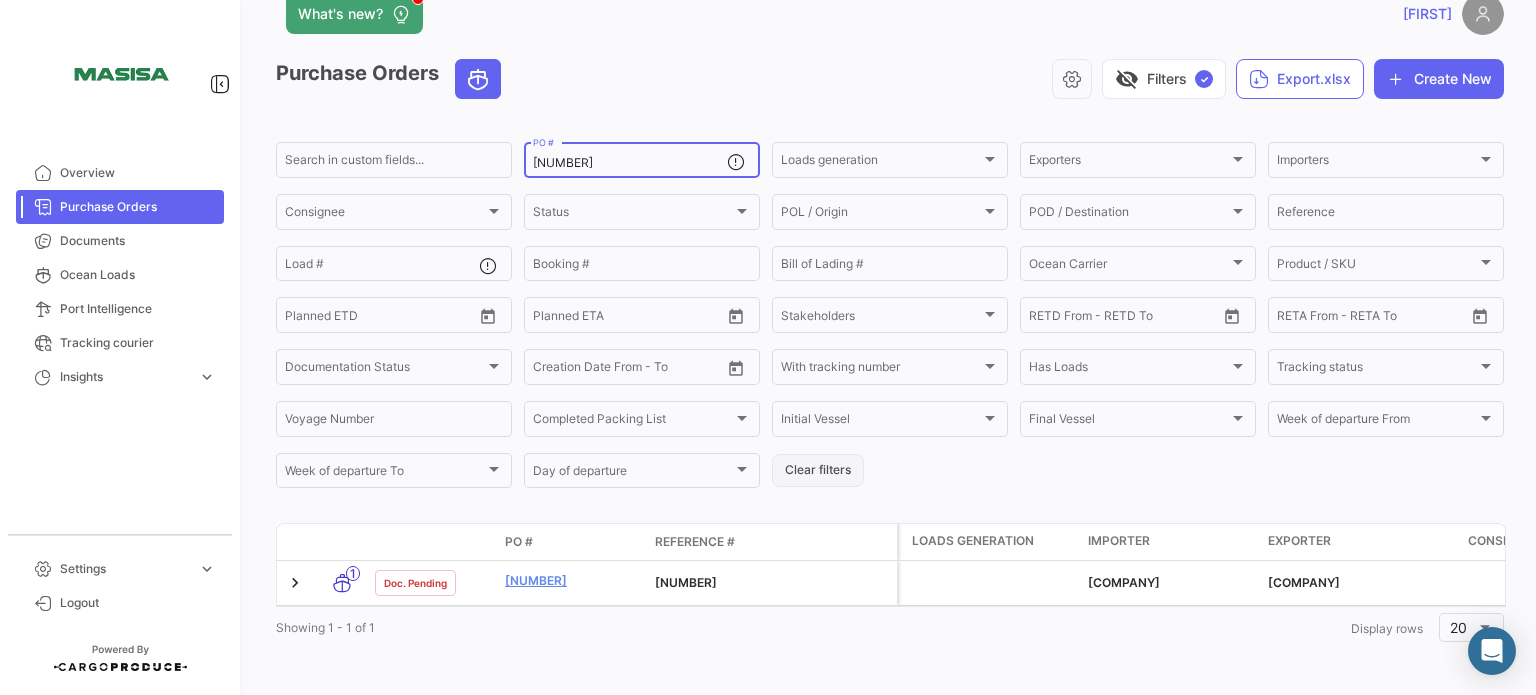 scroll, scrollTop: 64, scrollLeft: 0, axis: vertical 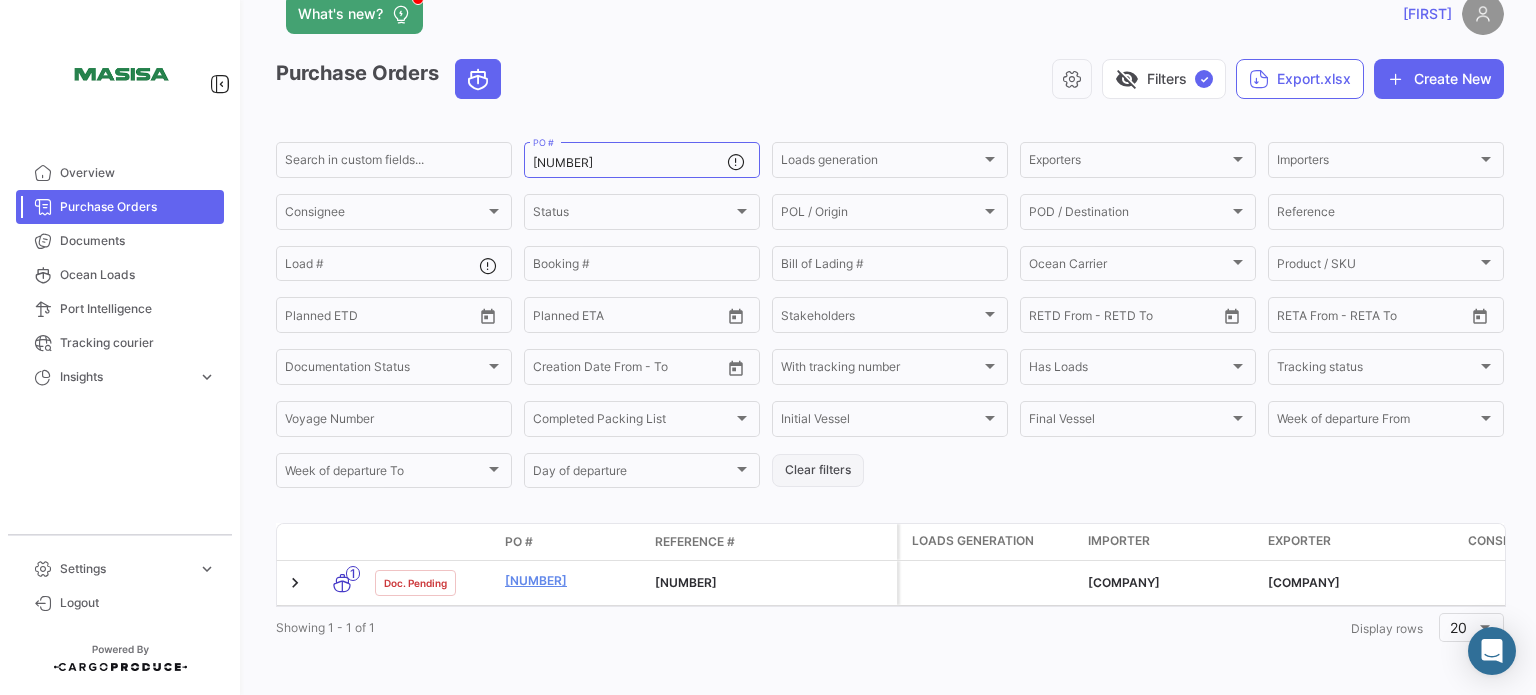 click on "Clear filters" 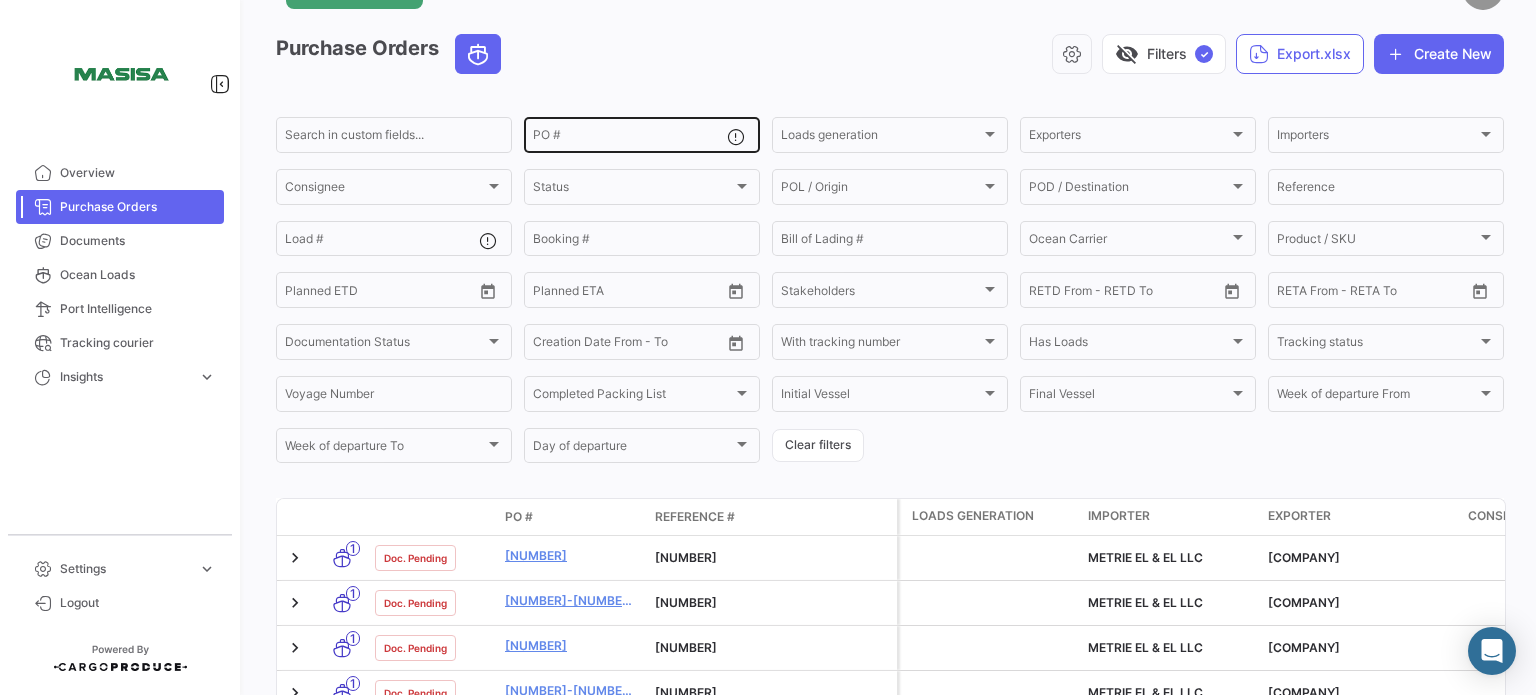 click on "PO #" at bounding box center [630, 138] 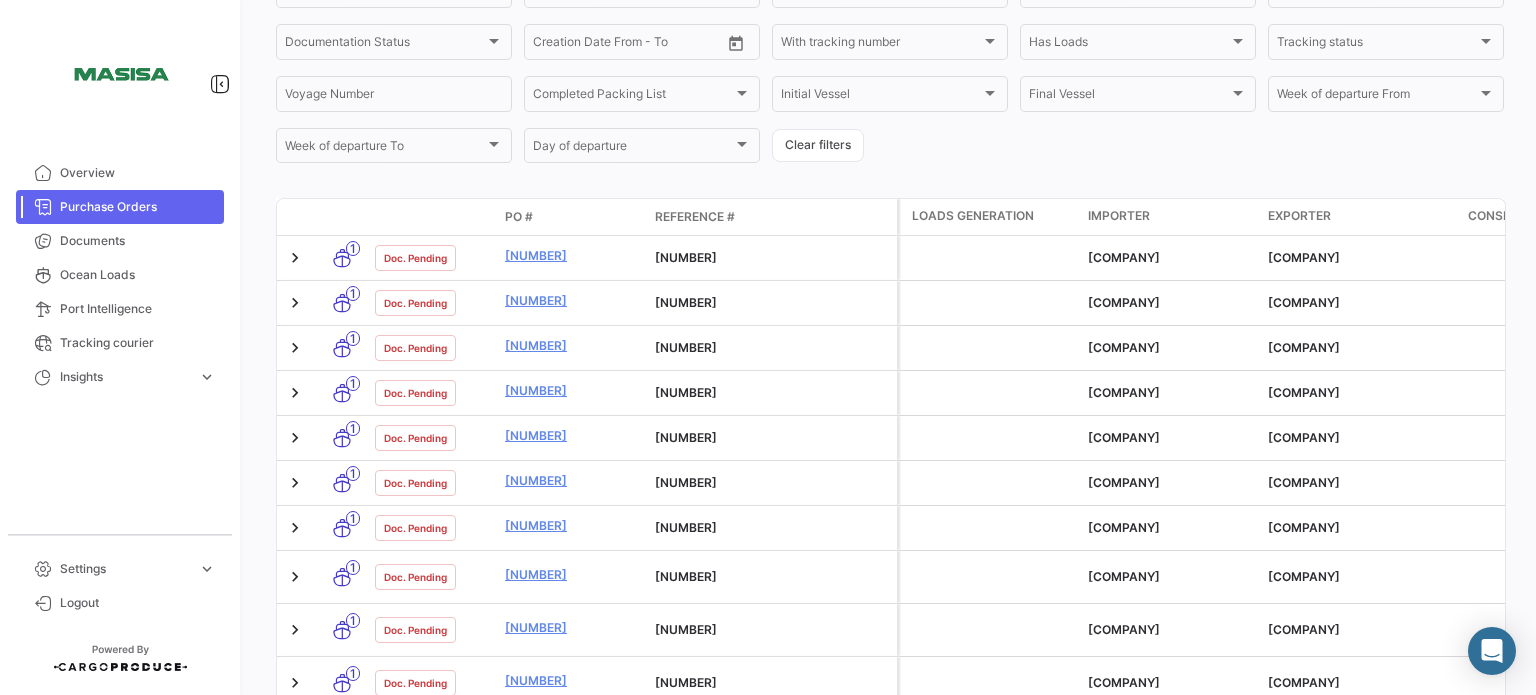 scroll, scrollTop: 0, scrollLeft: 0, axis: both 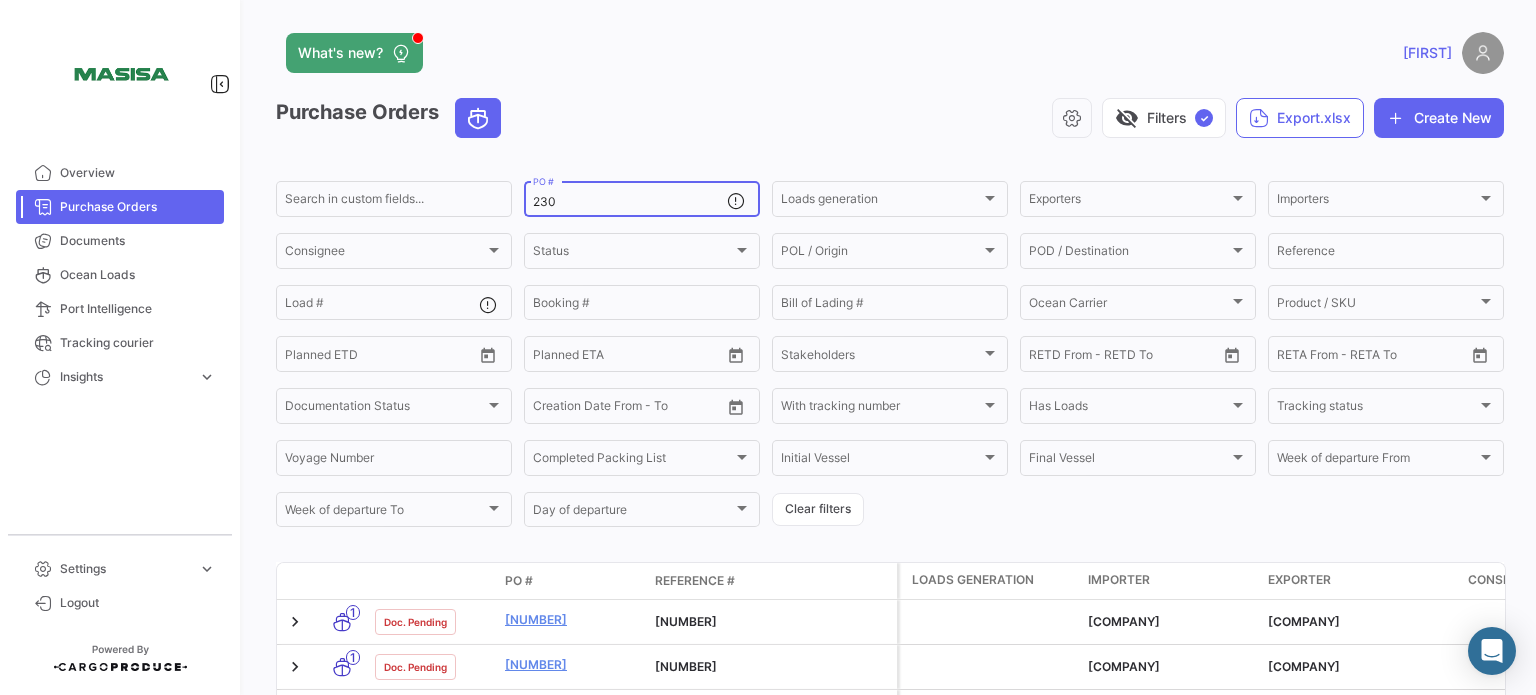 click on "230" at bounding box center (630, 202) 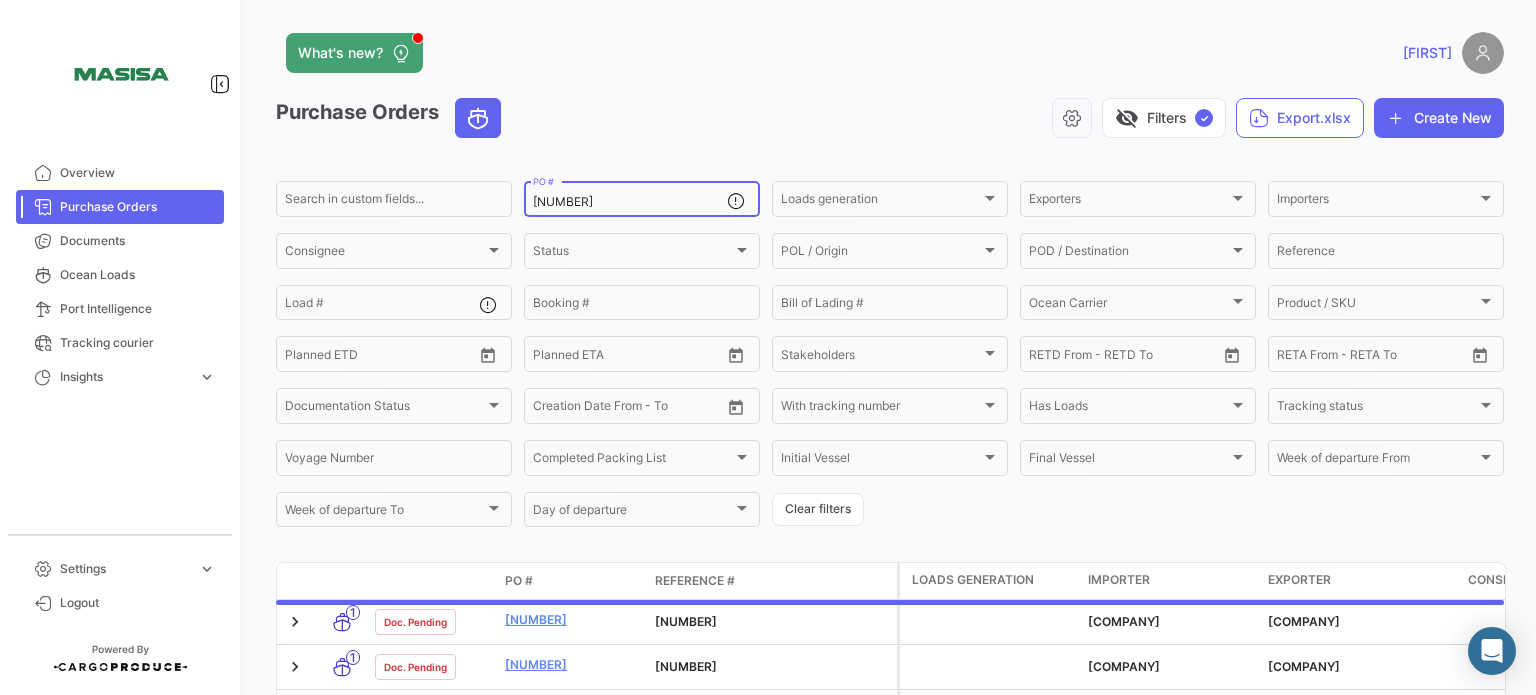 type on "[NUMBER]" 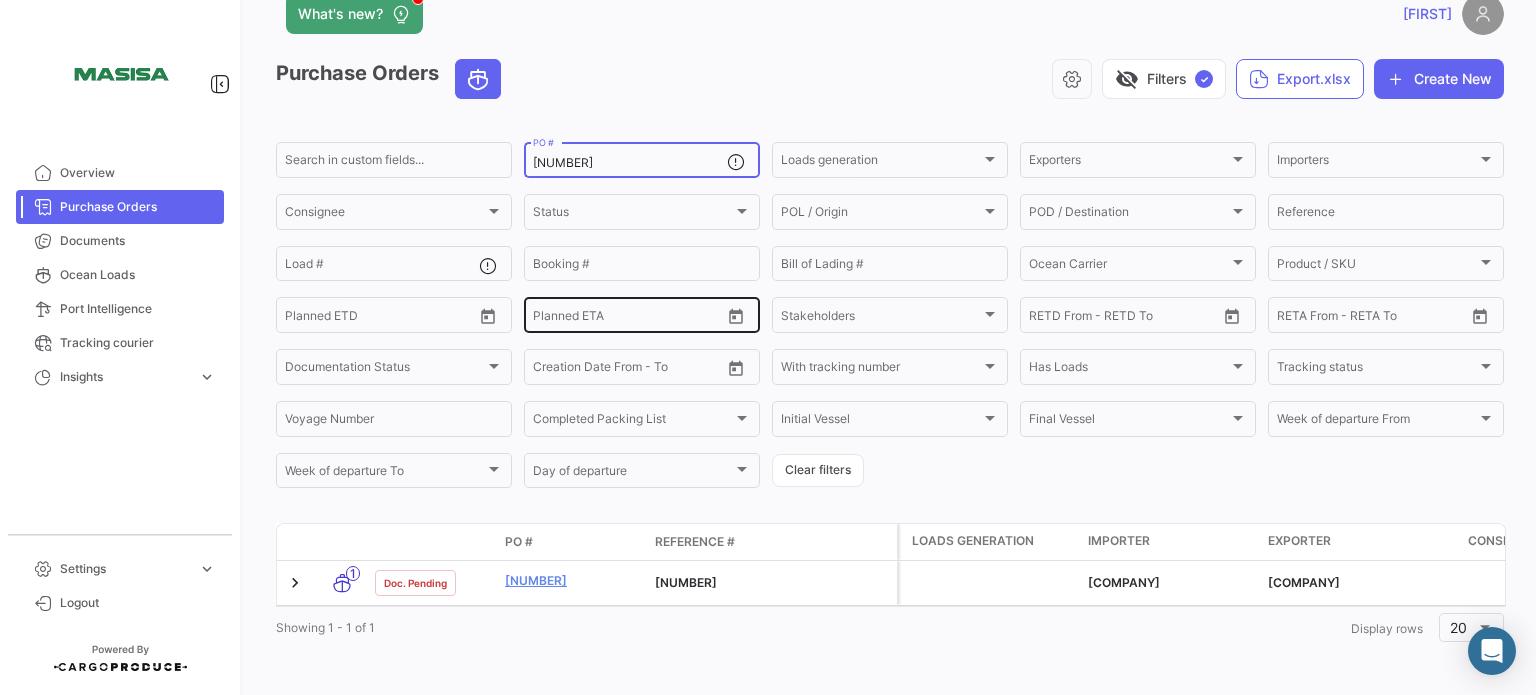 scroll, scrollTop: 64, scrollLeft: 0, axis: vertical 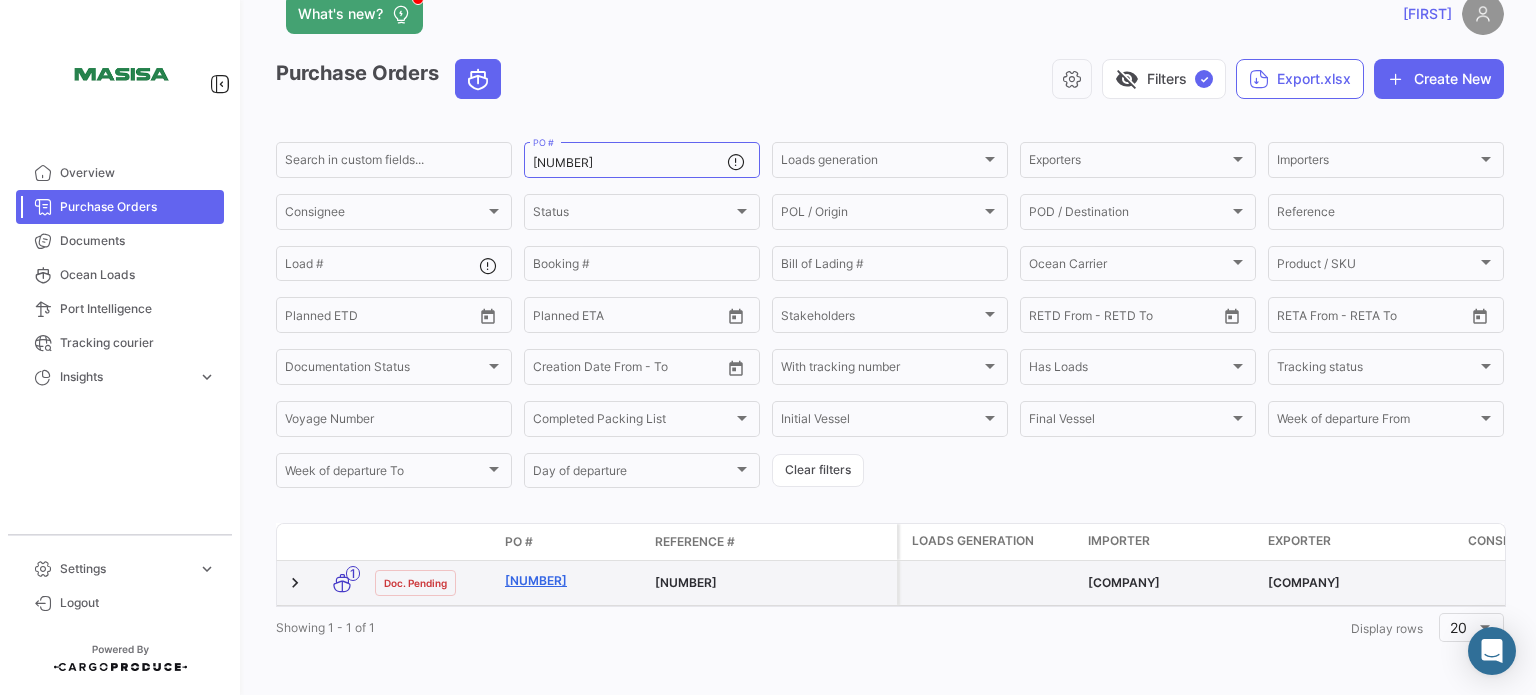 click on "[NUMBER]" 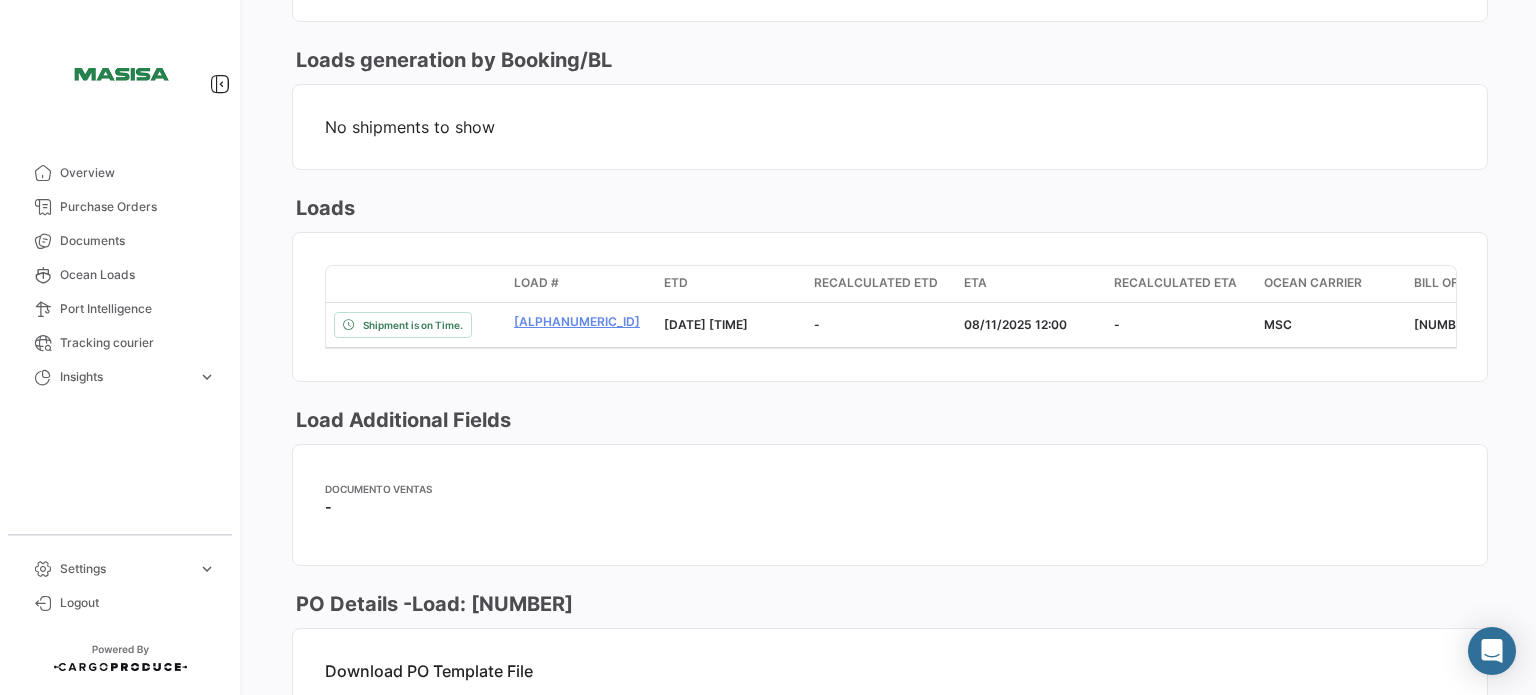 scroll, scrollTop: 1380, scrollLeft: 0, axis: vertical 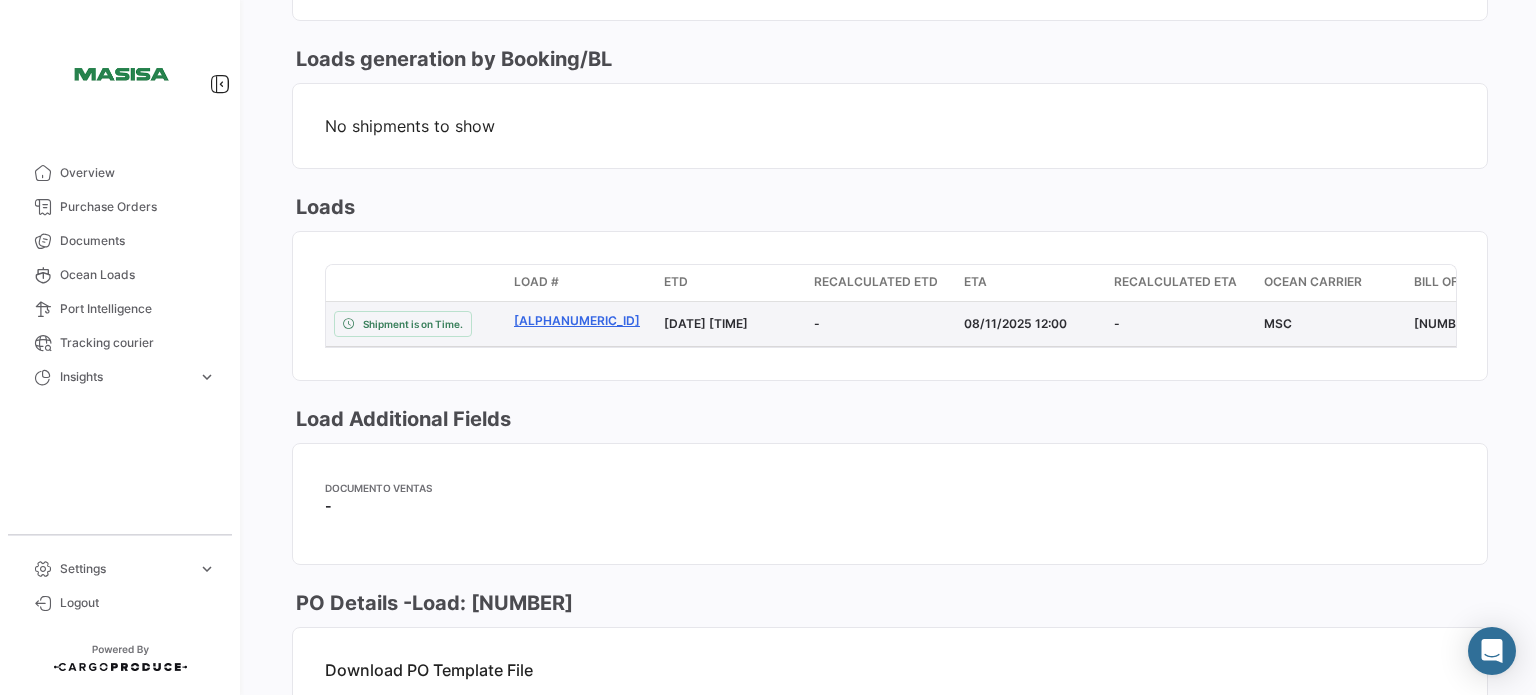click on "[ALPHANUMERIC_ID]" 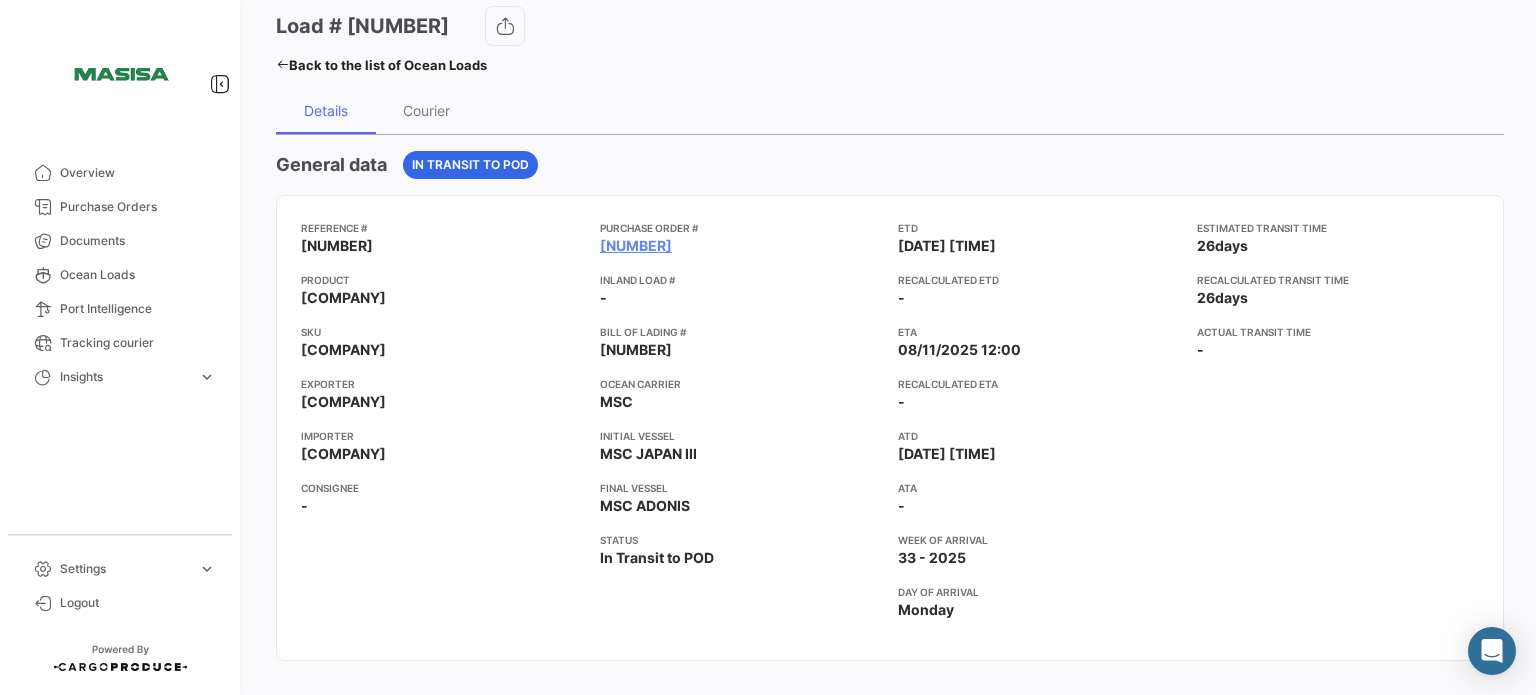 scroll, scrollTop: 0, scrollLeft: 0, axis: both 